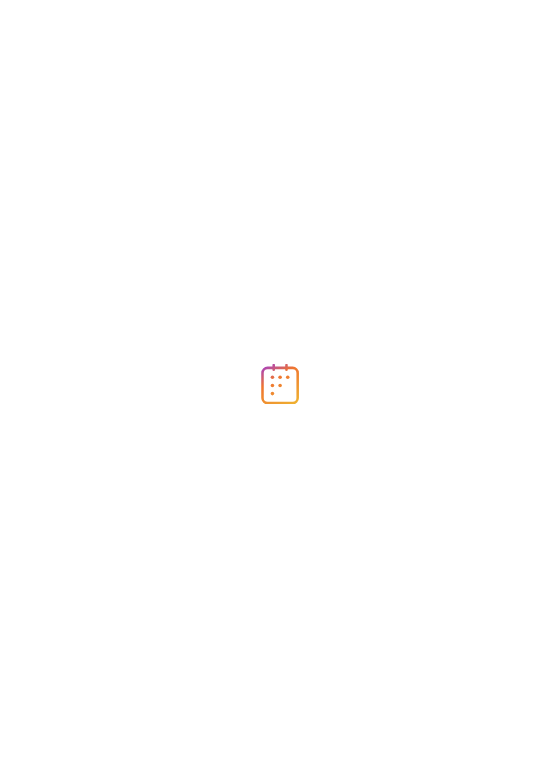 scroll, scrollTop: 0, scrollLeft: 0, axis: both 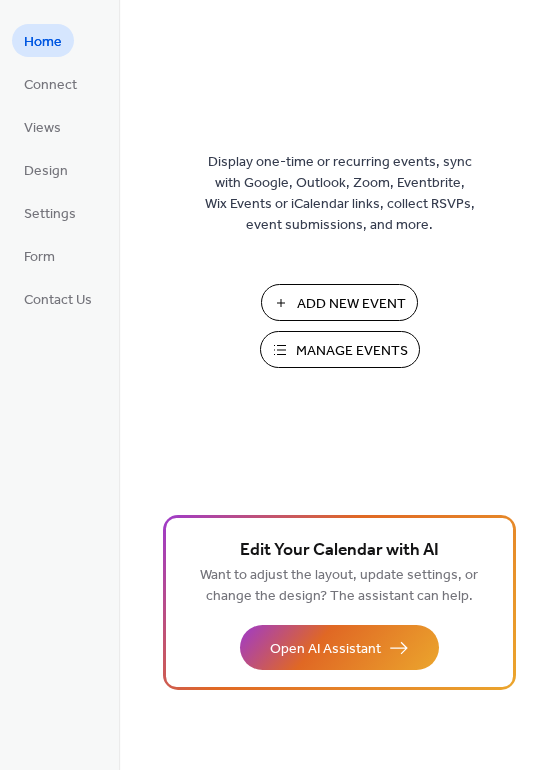 click on "Add New Event" at bounding box center [351, 304] 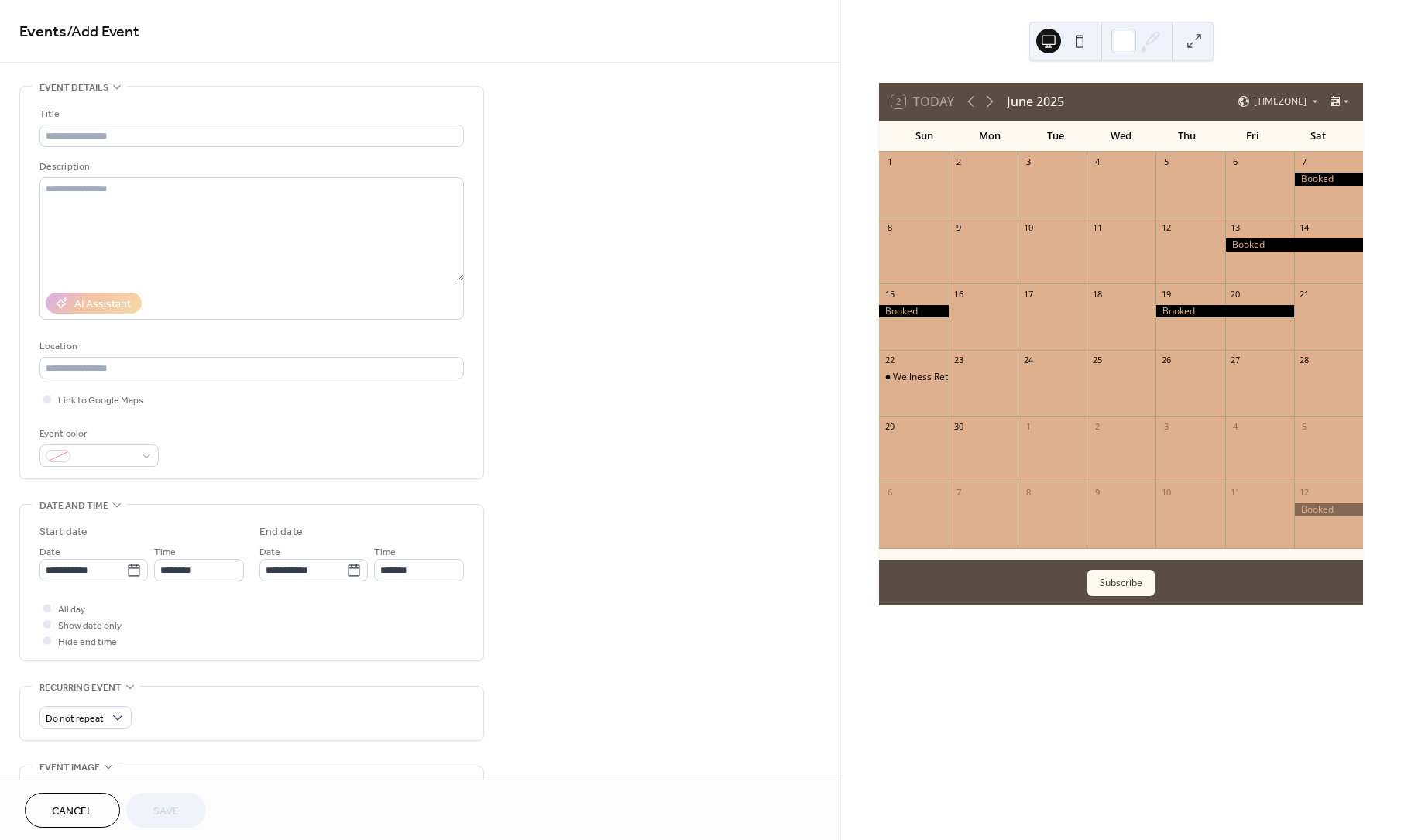 scroll, scrollTop: 0, scrollLeft: 0, axis: both 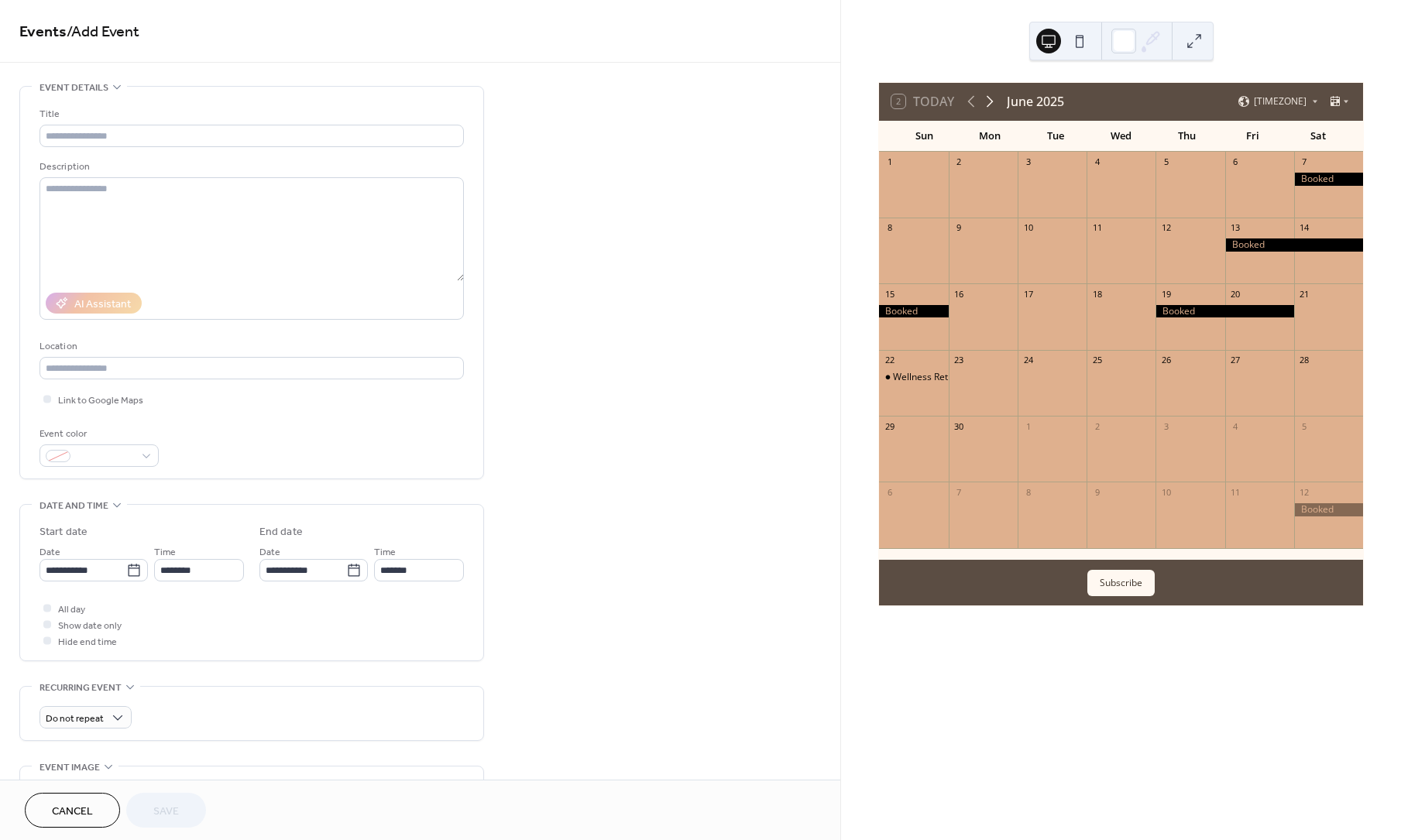 click 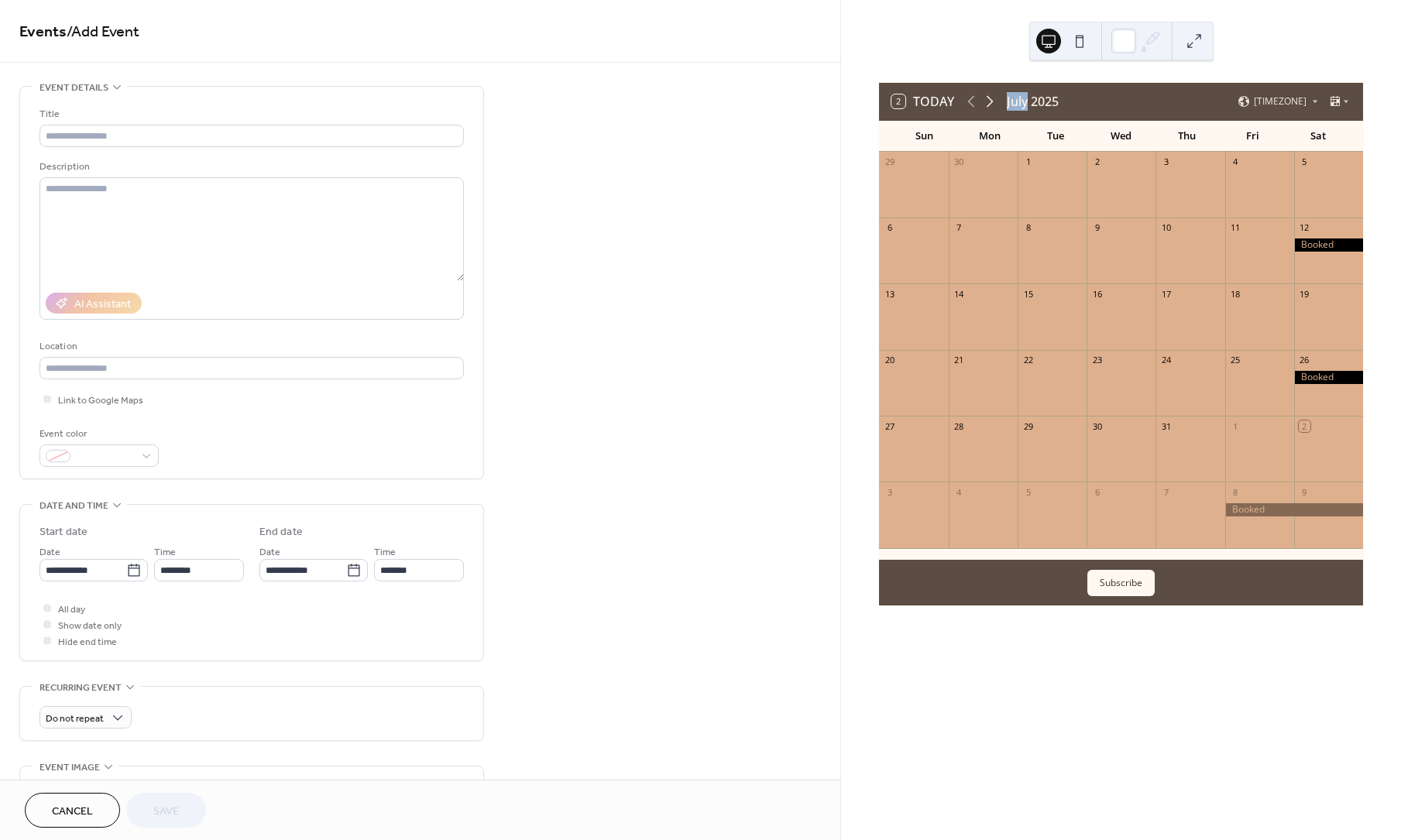 click 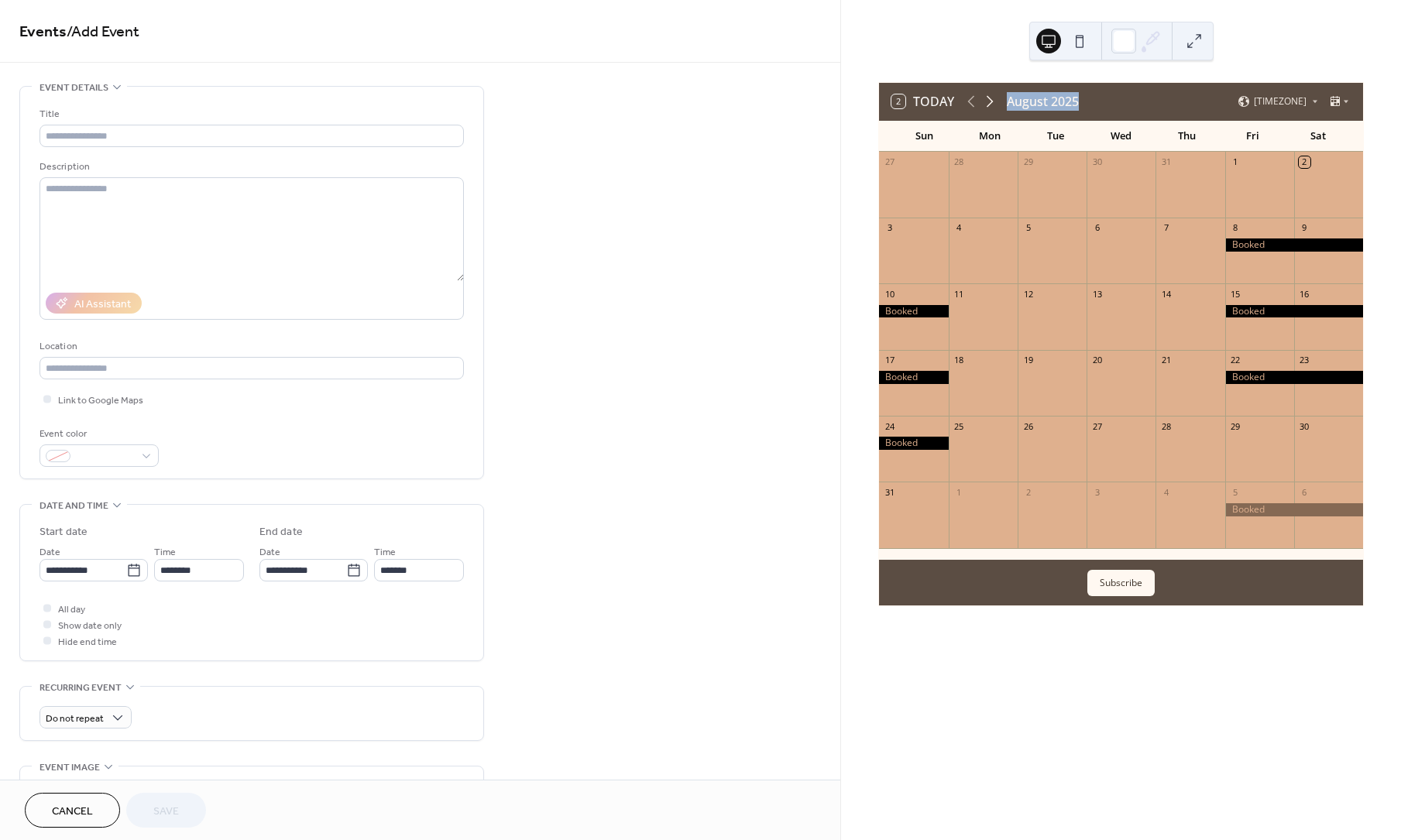 click 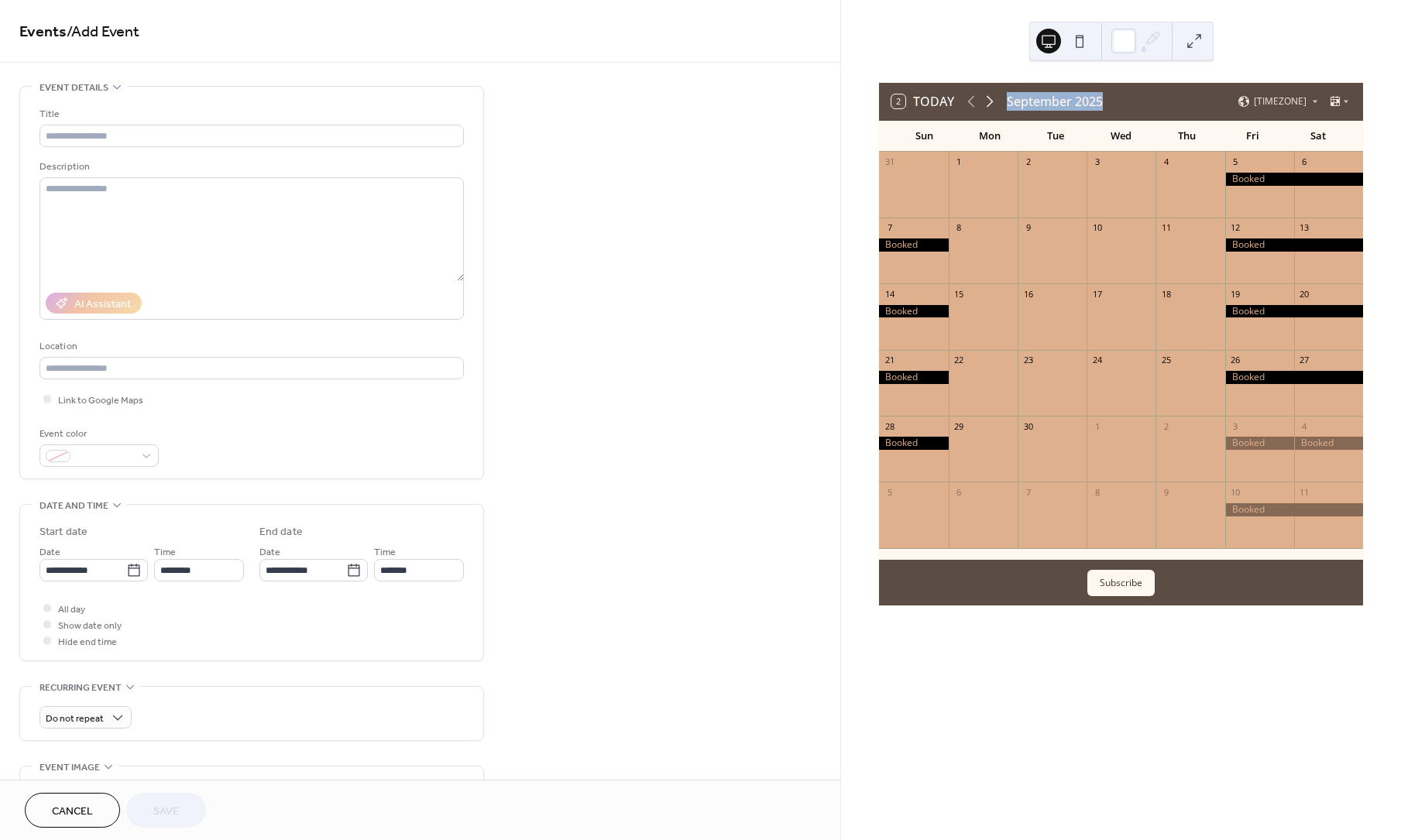 click 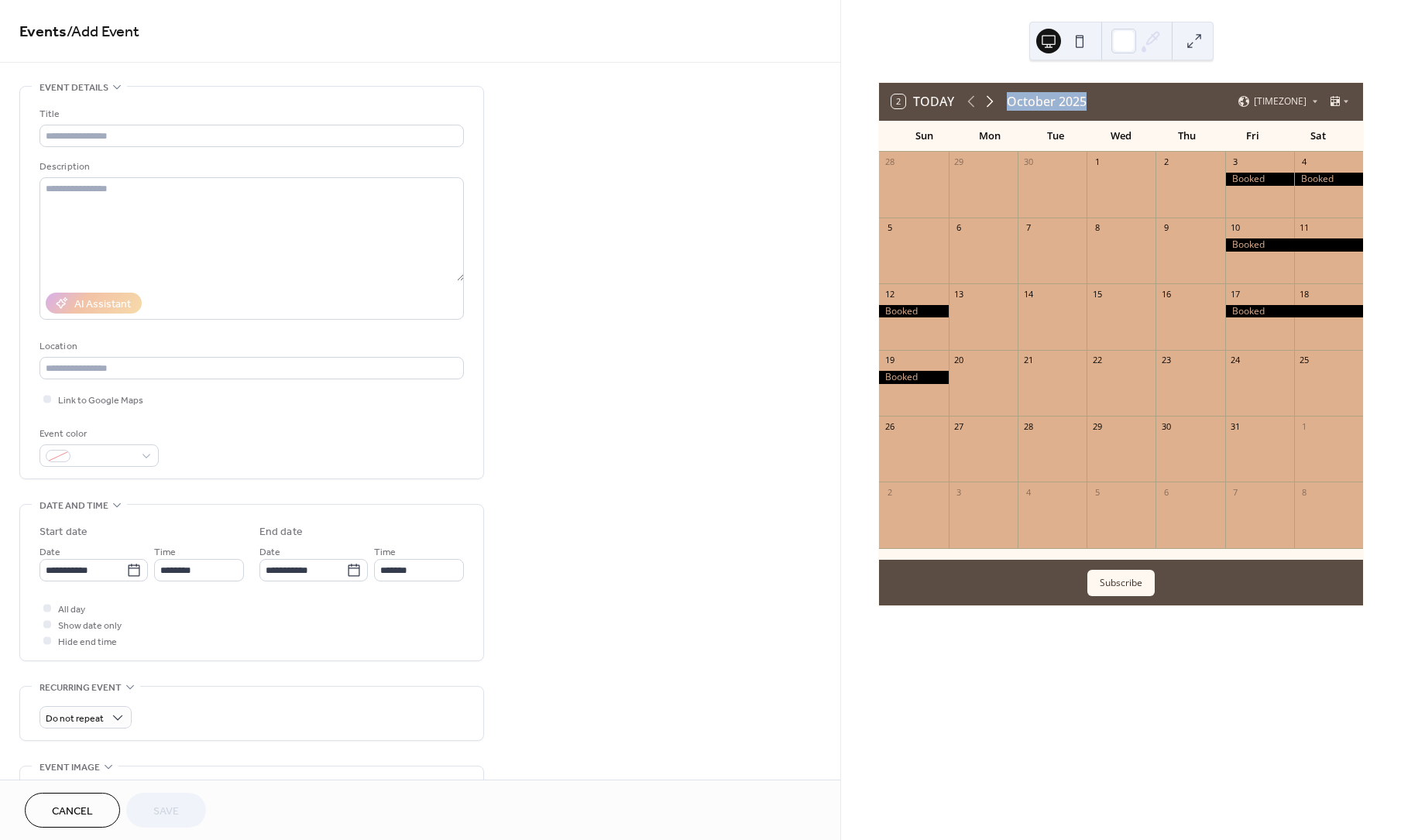 click 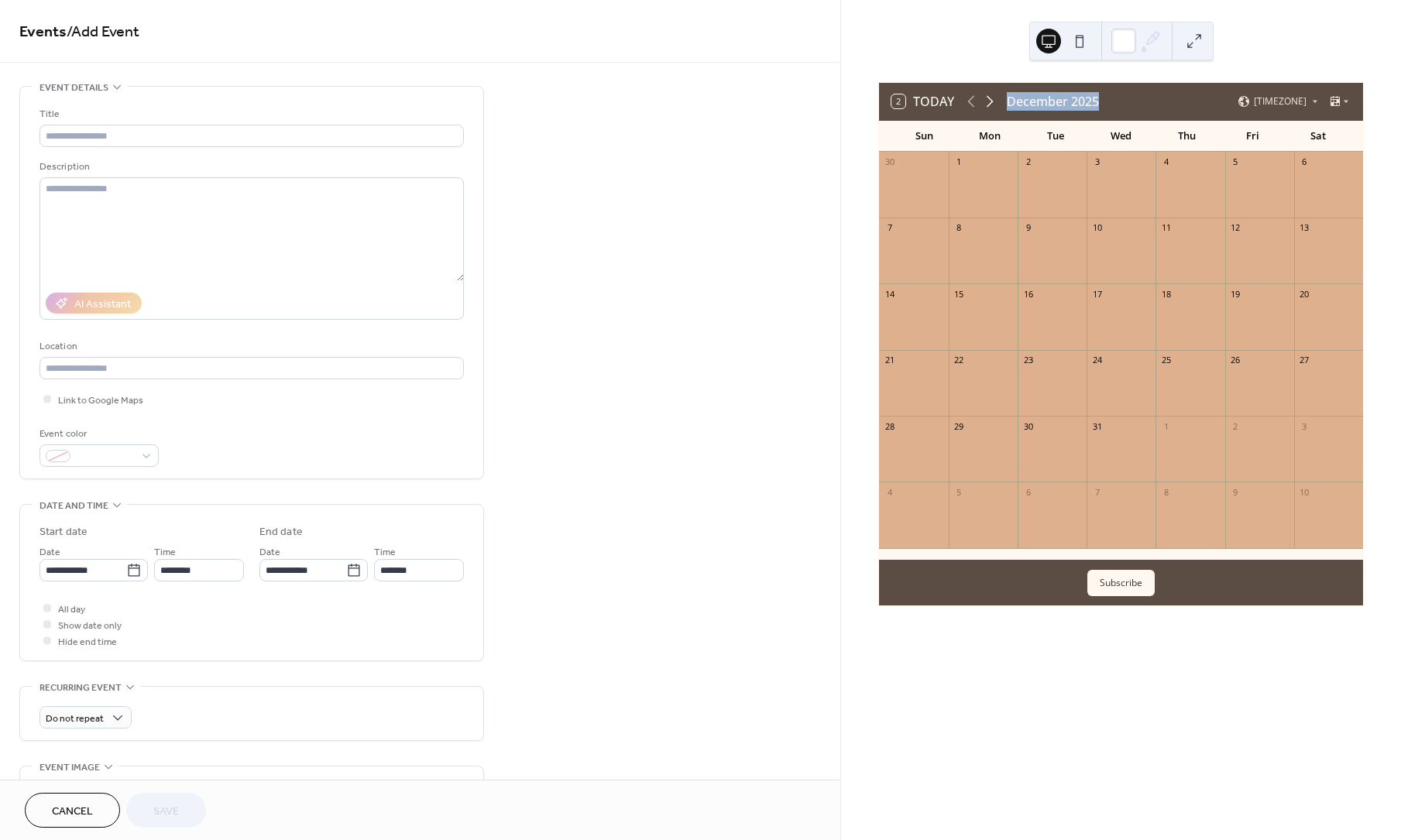 click 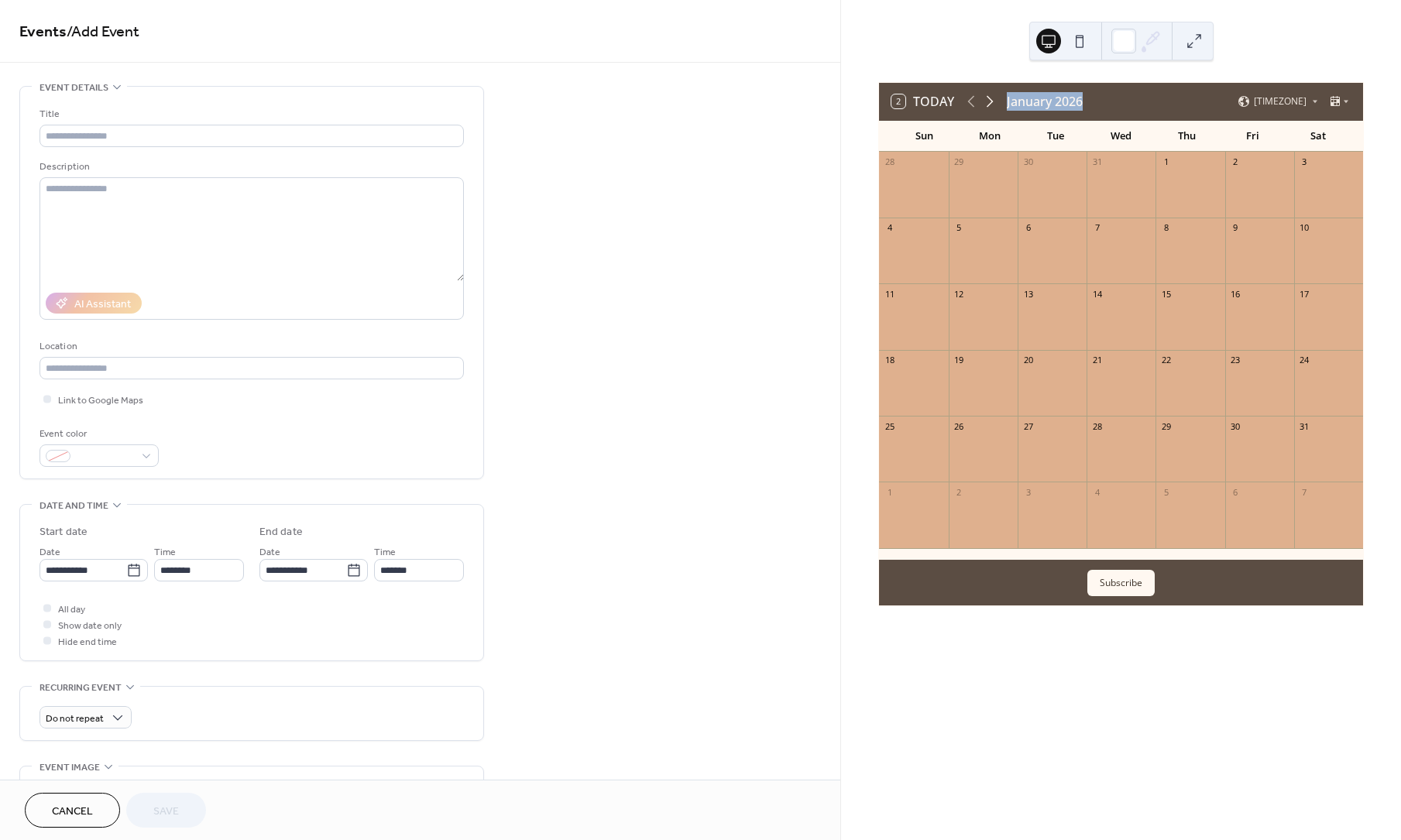 click 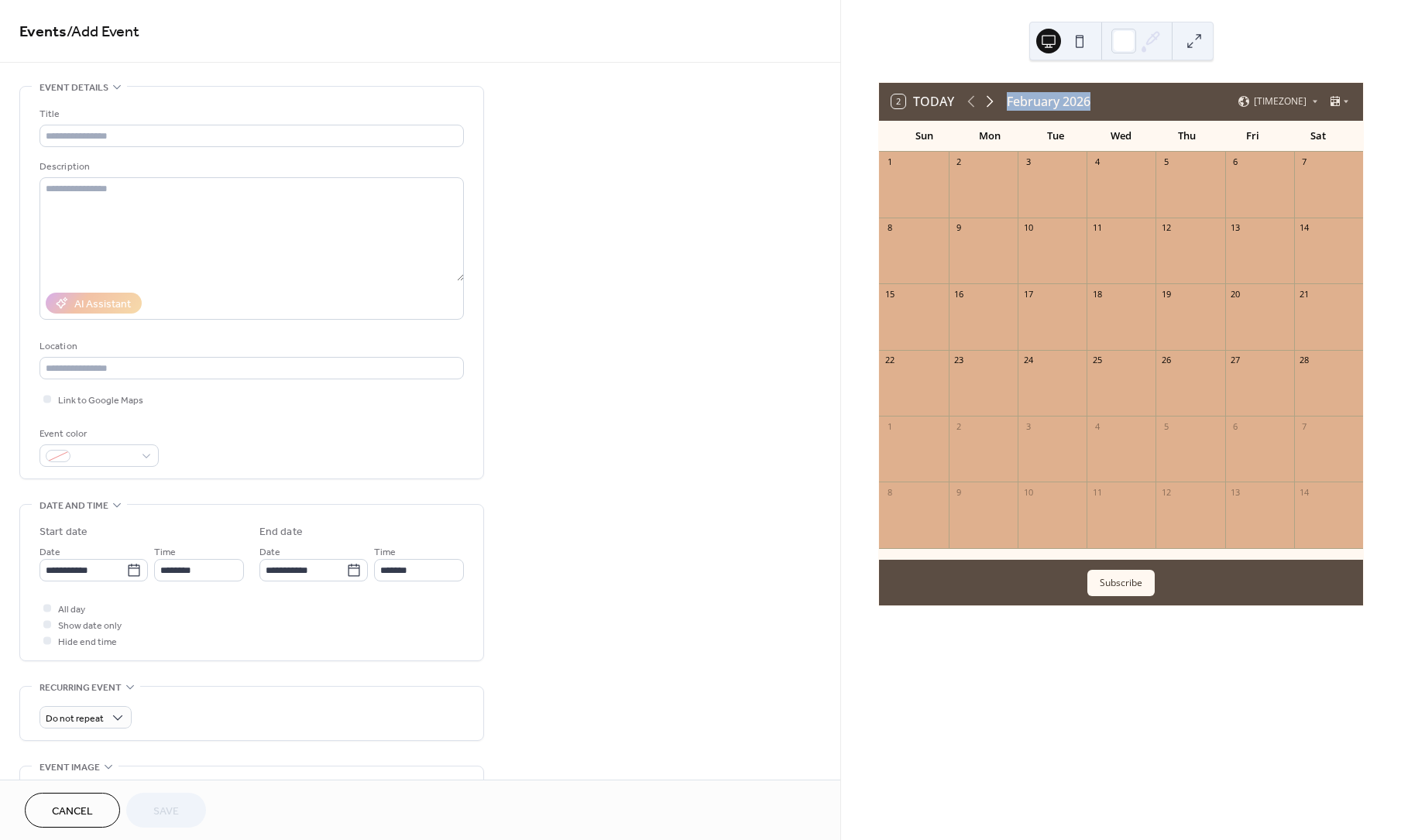 click 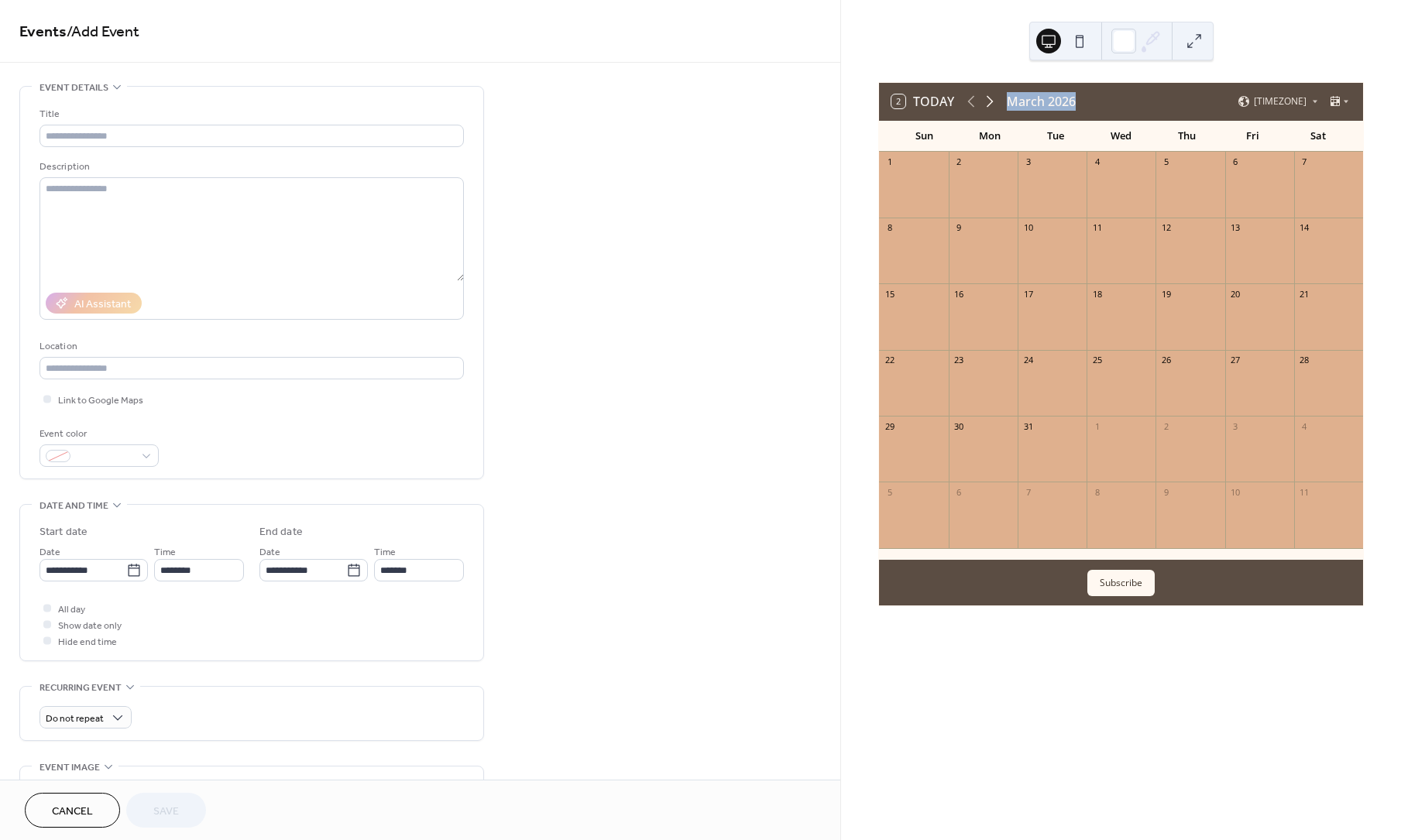 click 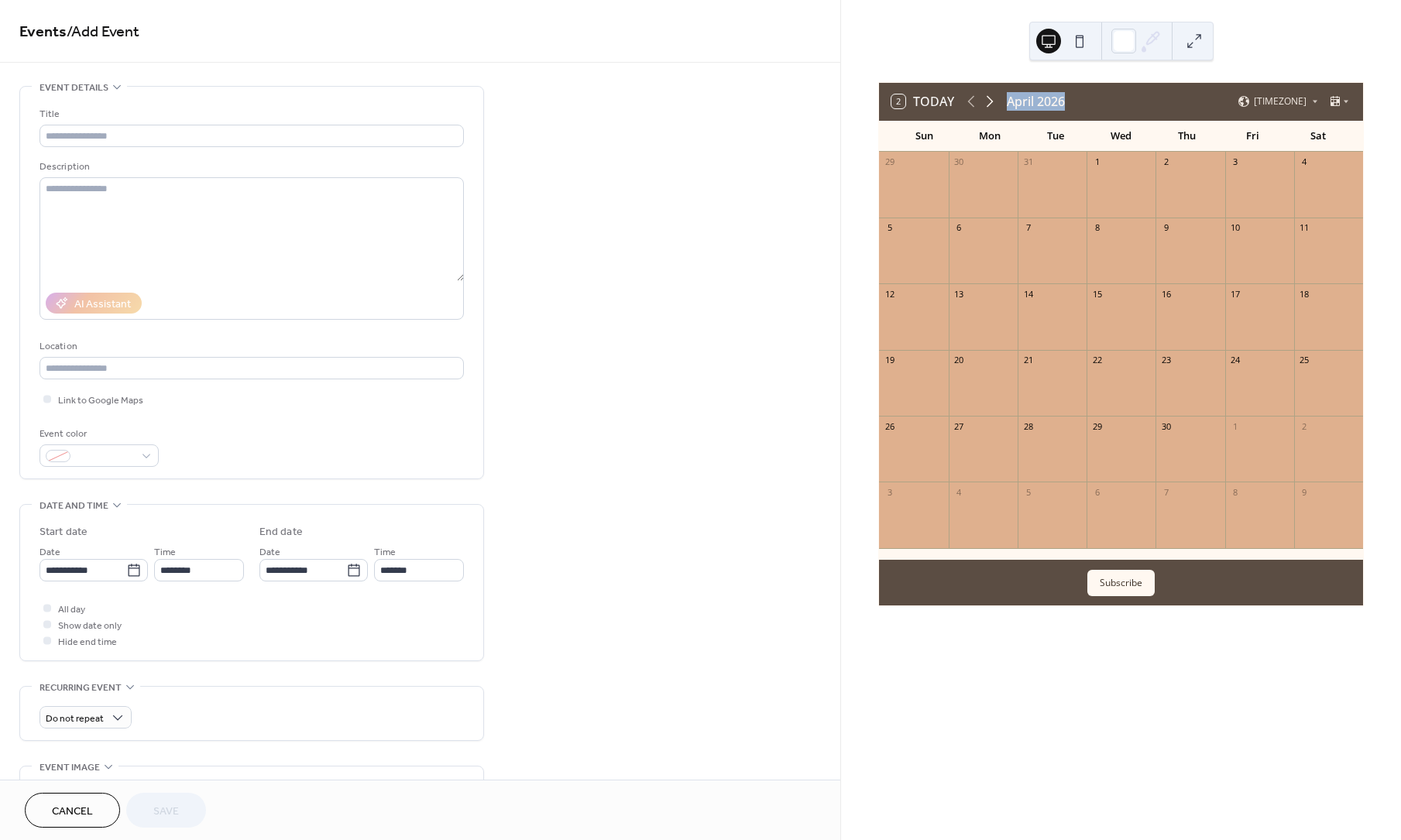 click 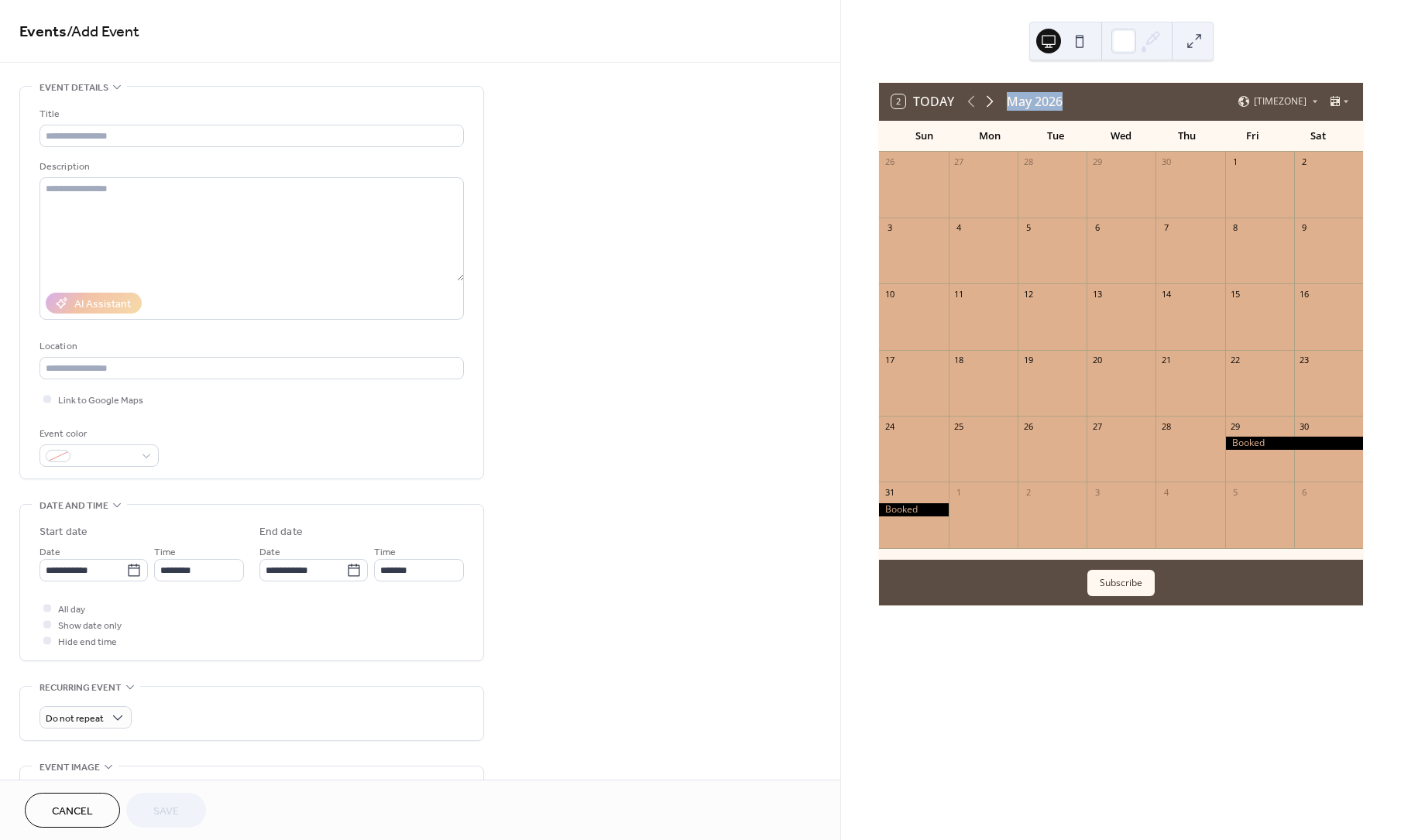 click 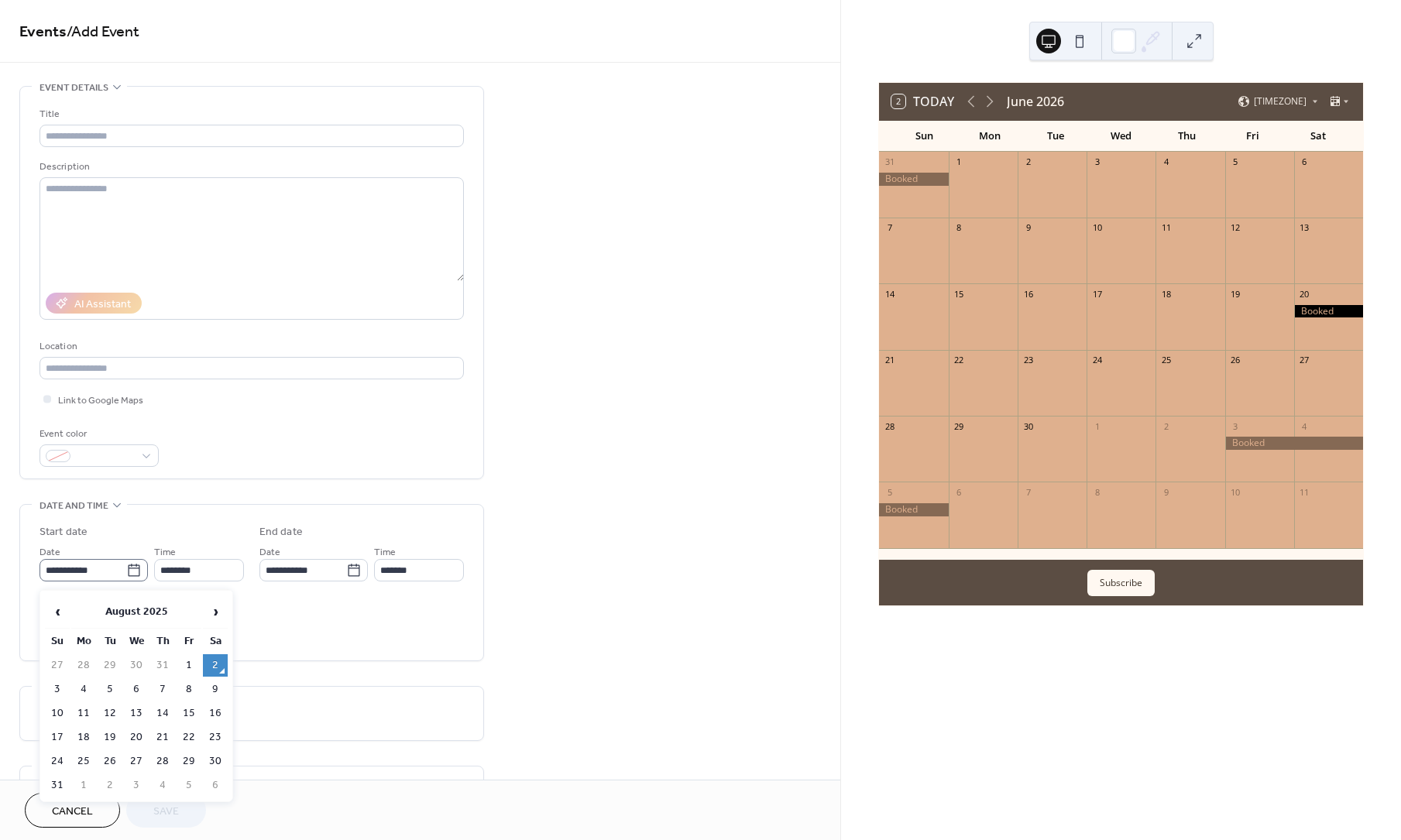 click 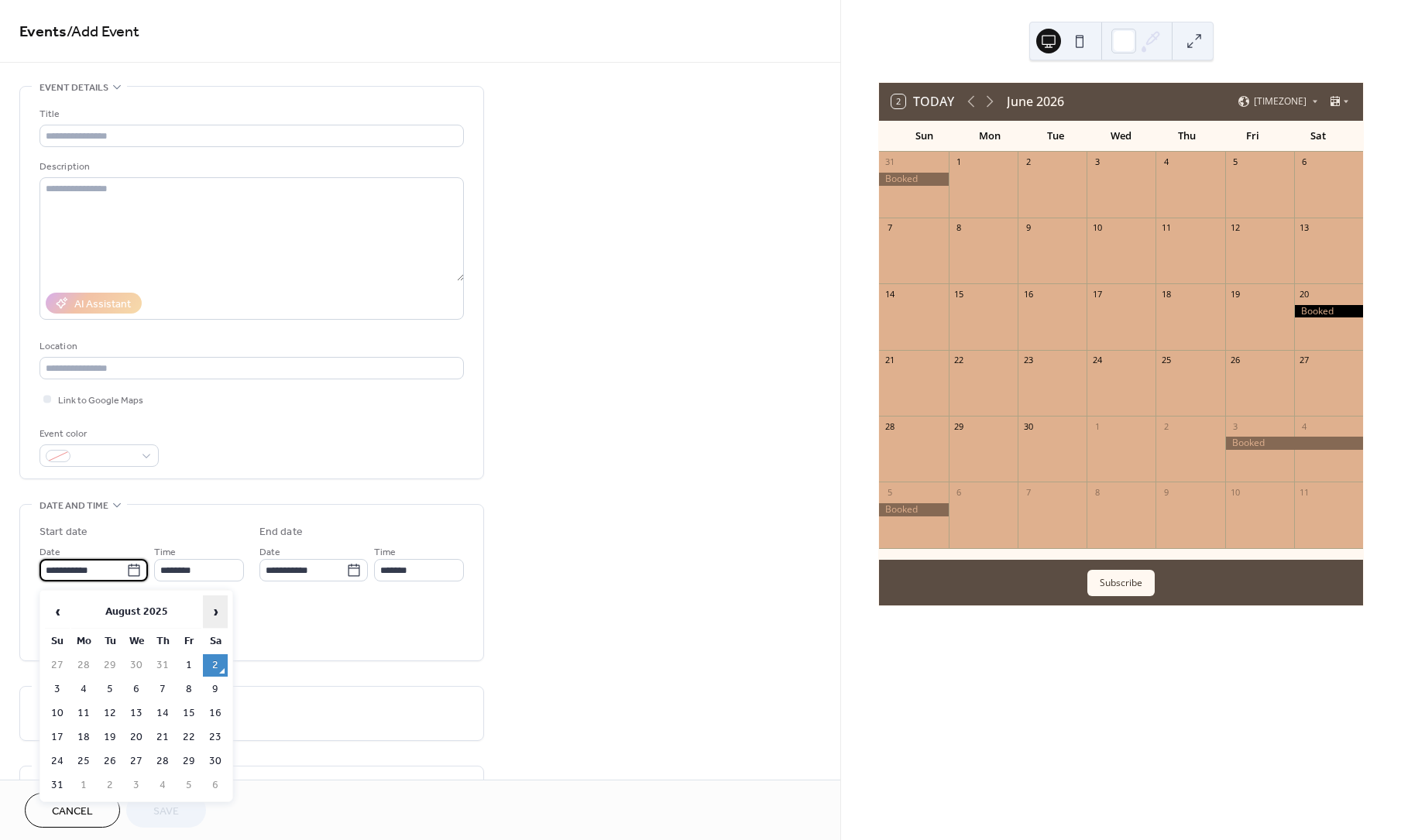 click on "›" at bounding box center (215, 612) 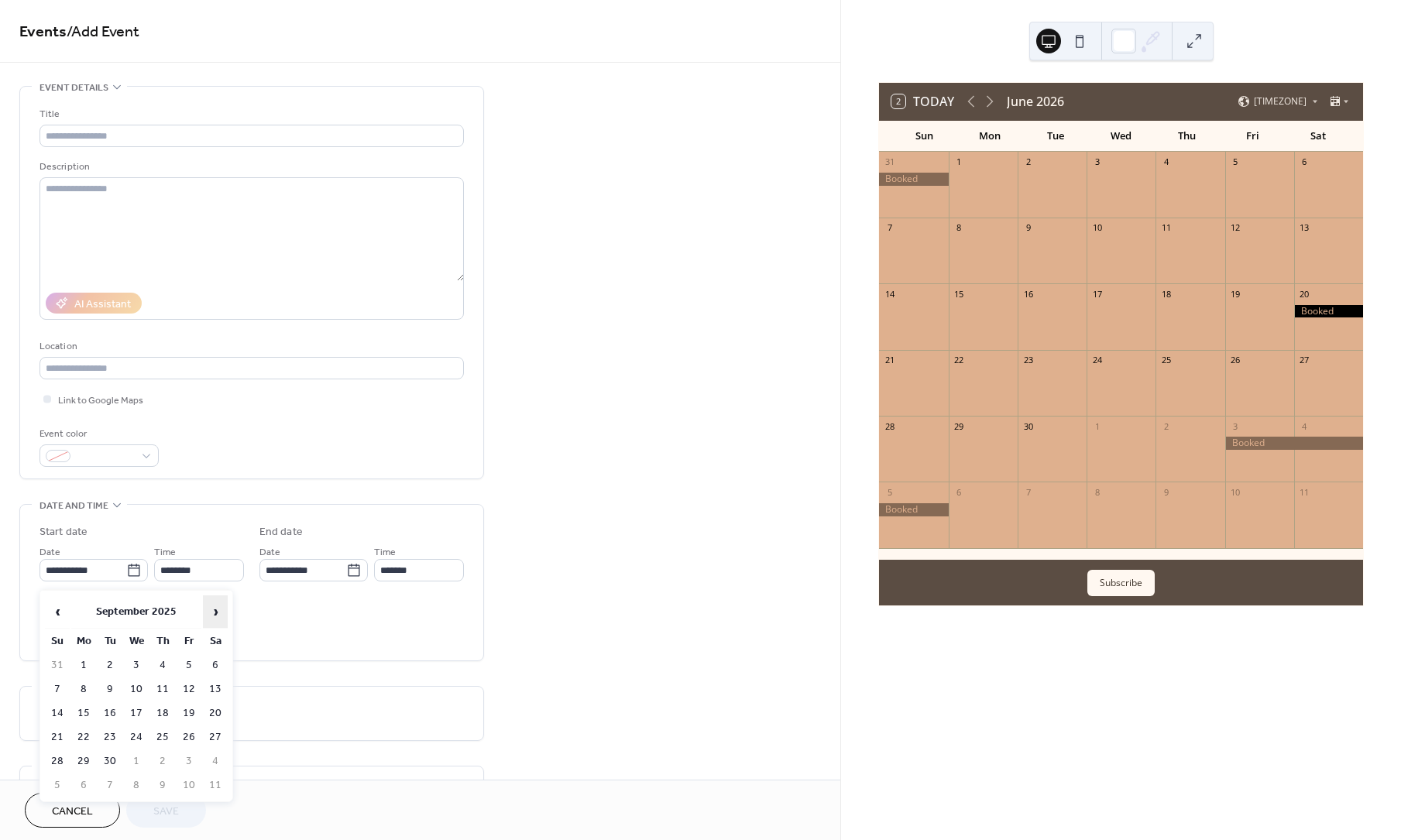 click on "›" at bounding box center (215, 612) 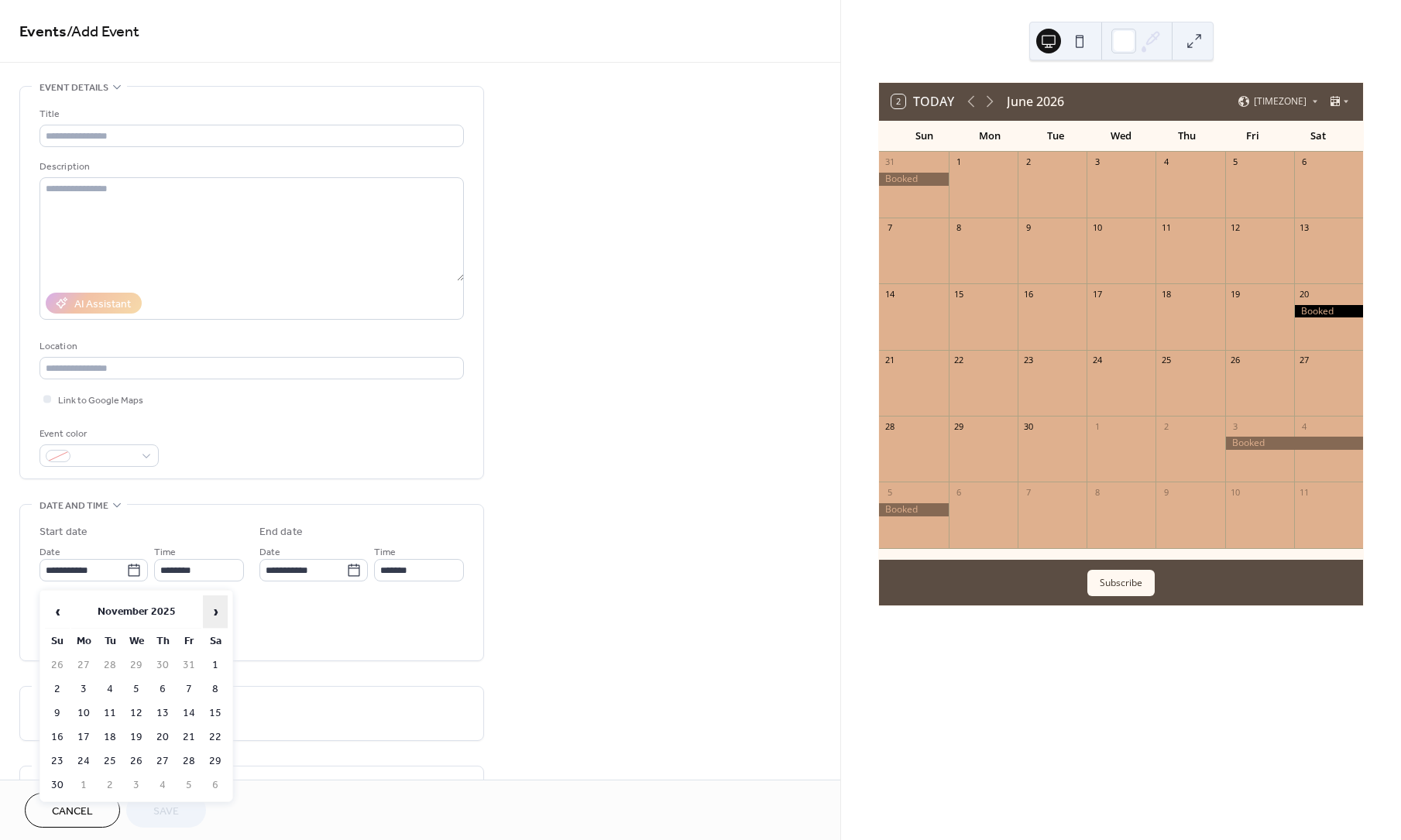 click on "›" at bounding box center [215, 612] 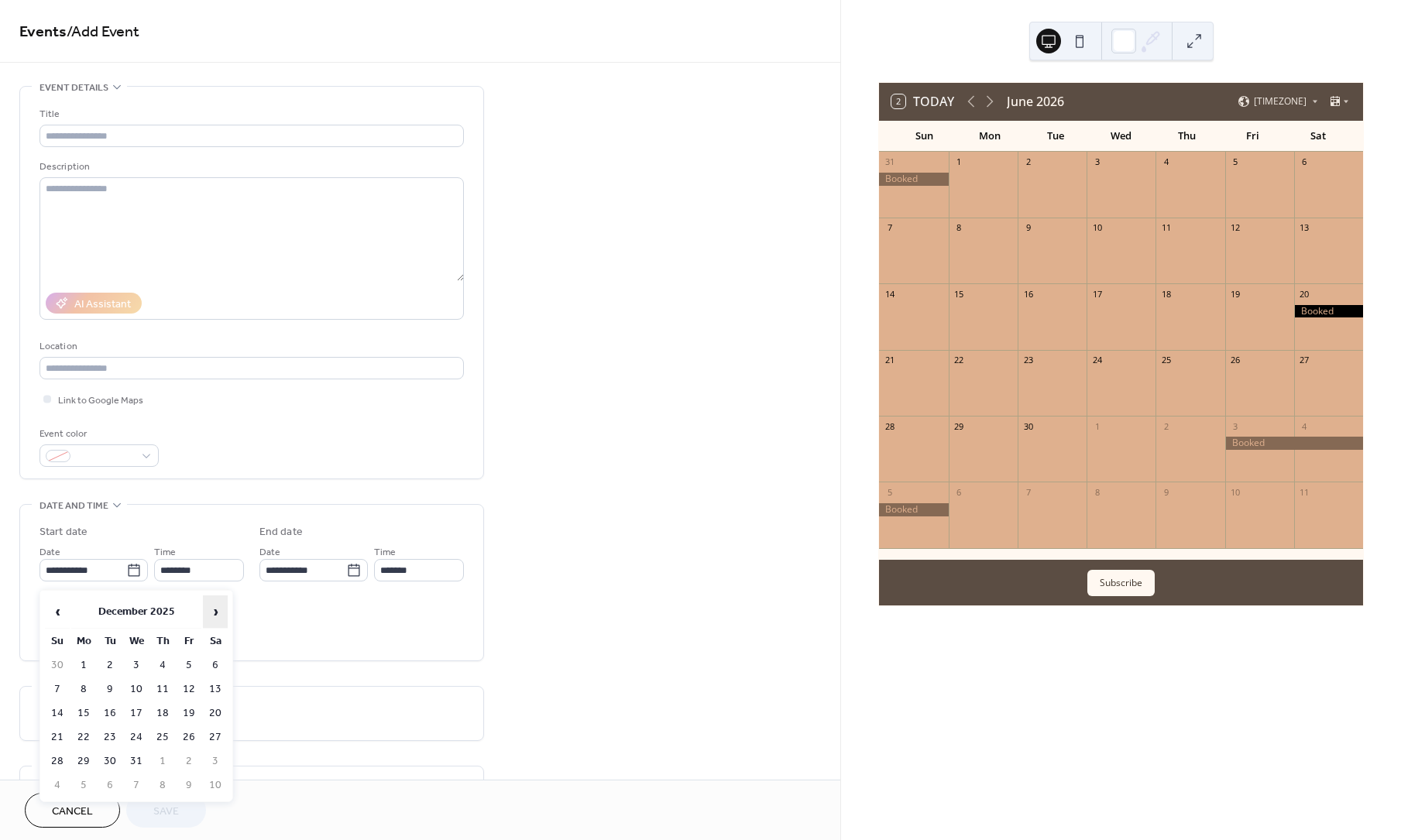 click on "›" at bounding box center [215, 612] 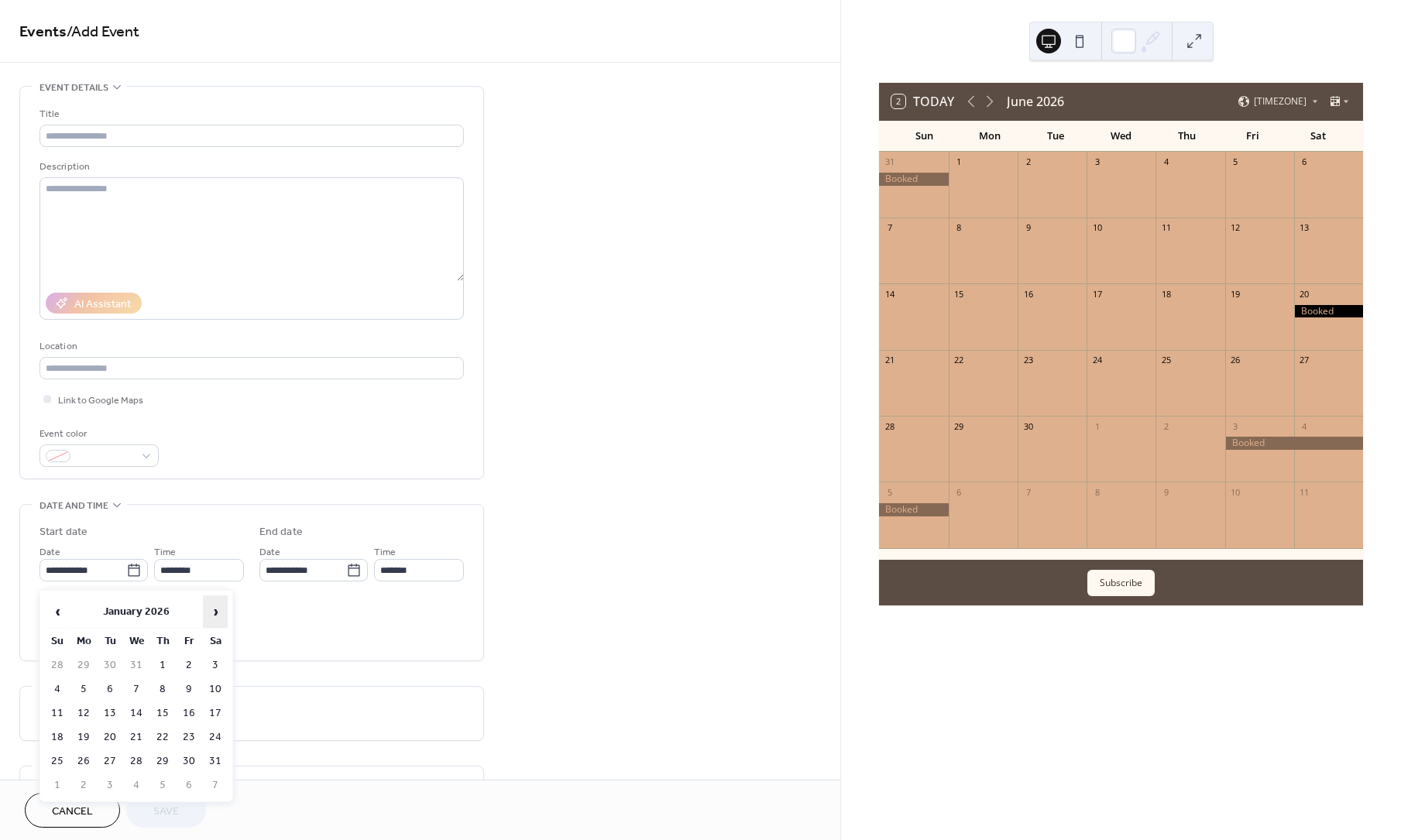 click on "›" at bounding box center (215, 612) 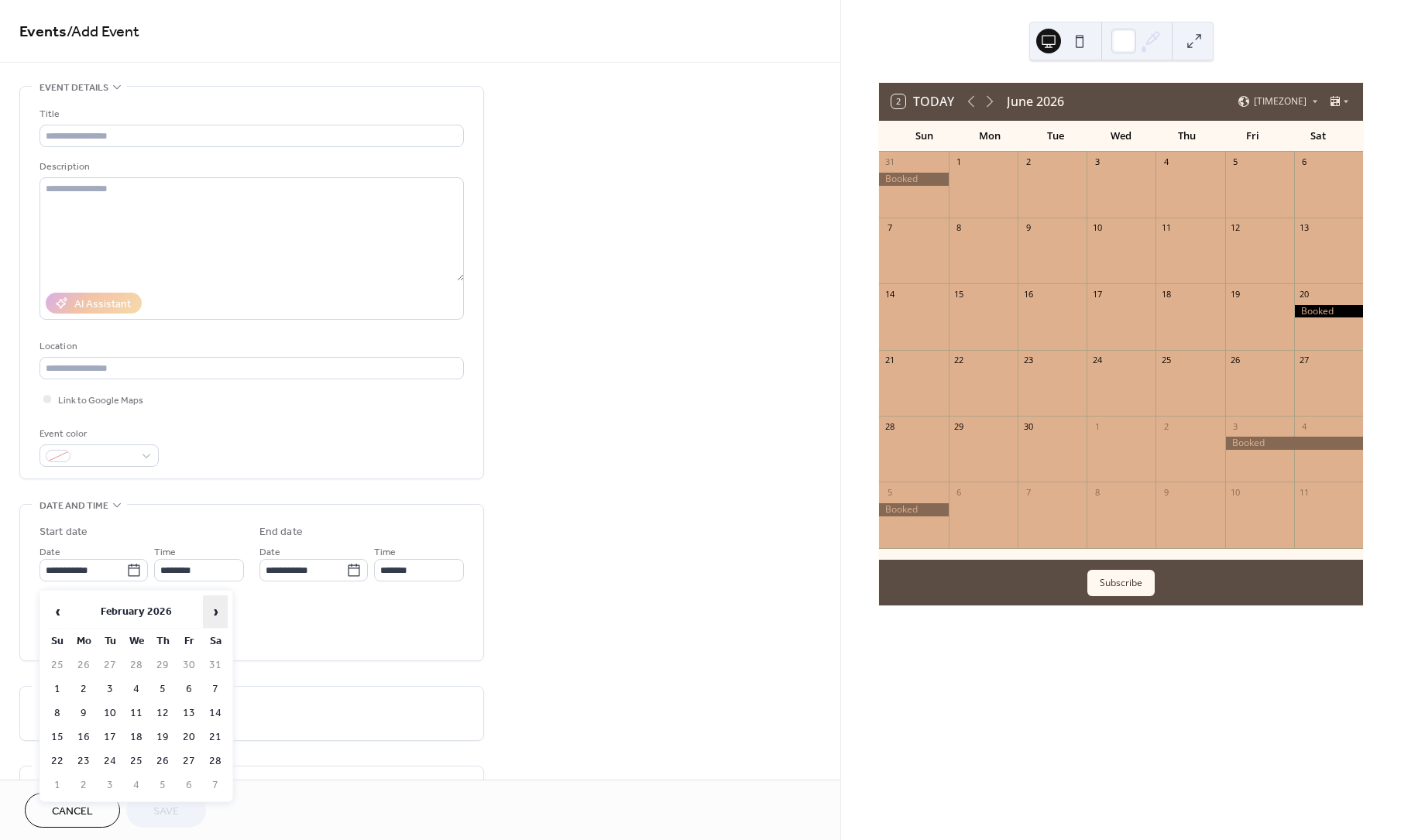 click on "›" at bounding box center (215, 612) 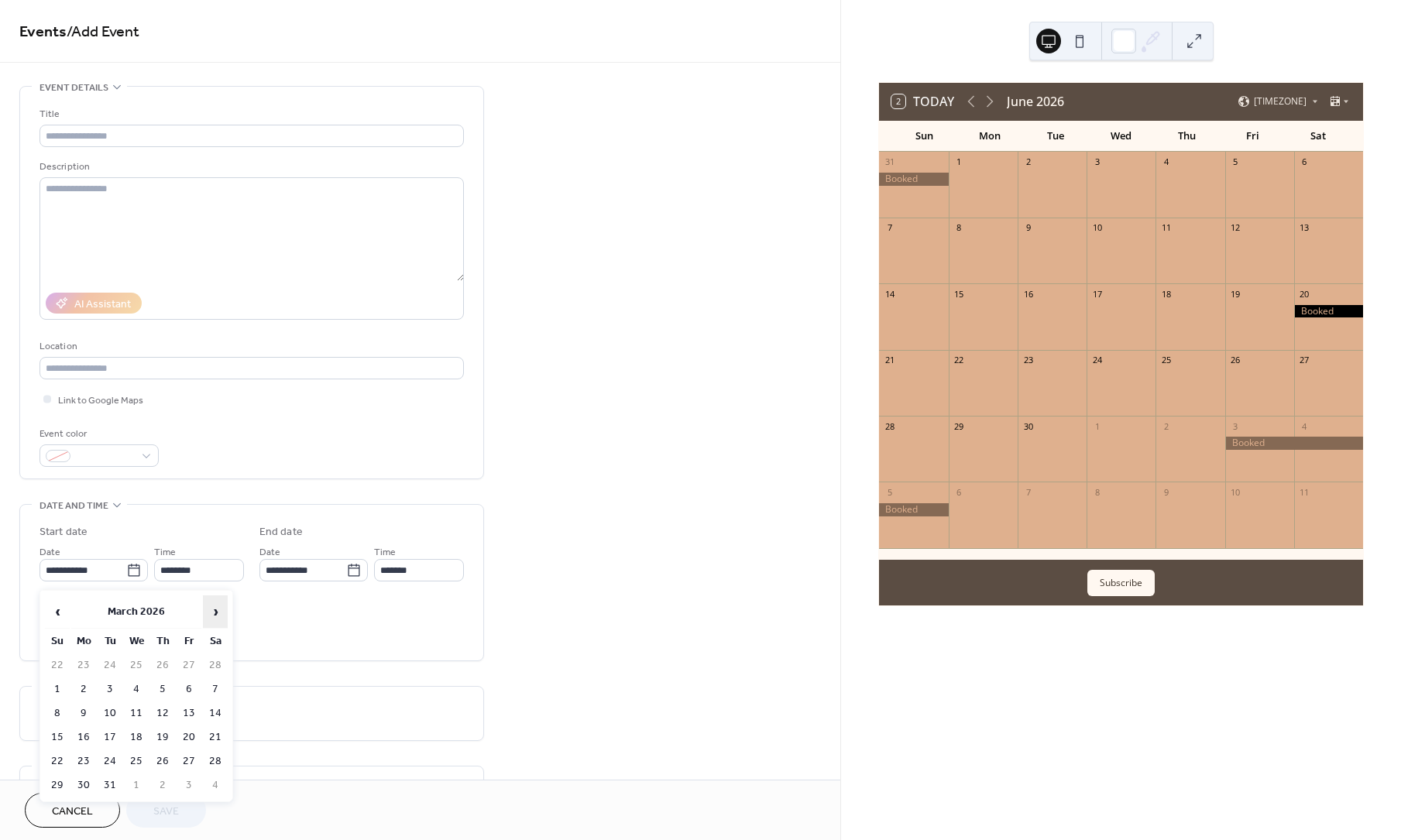 click on "›" at bounding box center (215, 612) 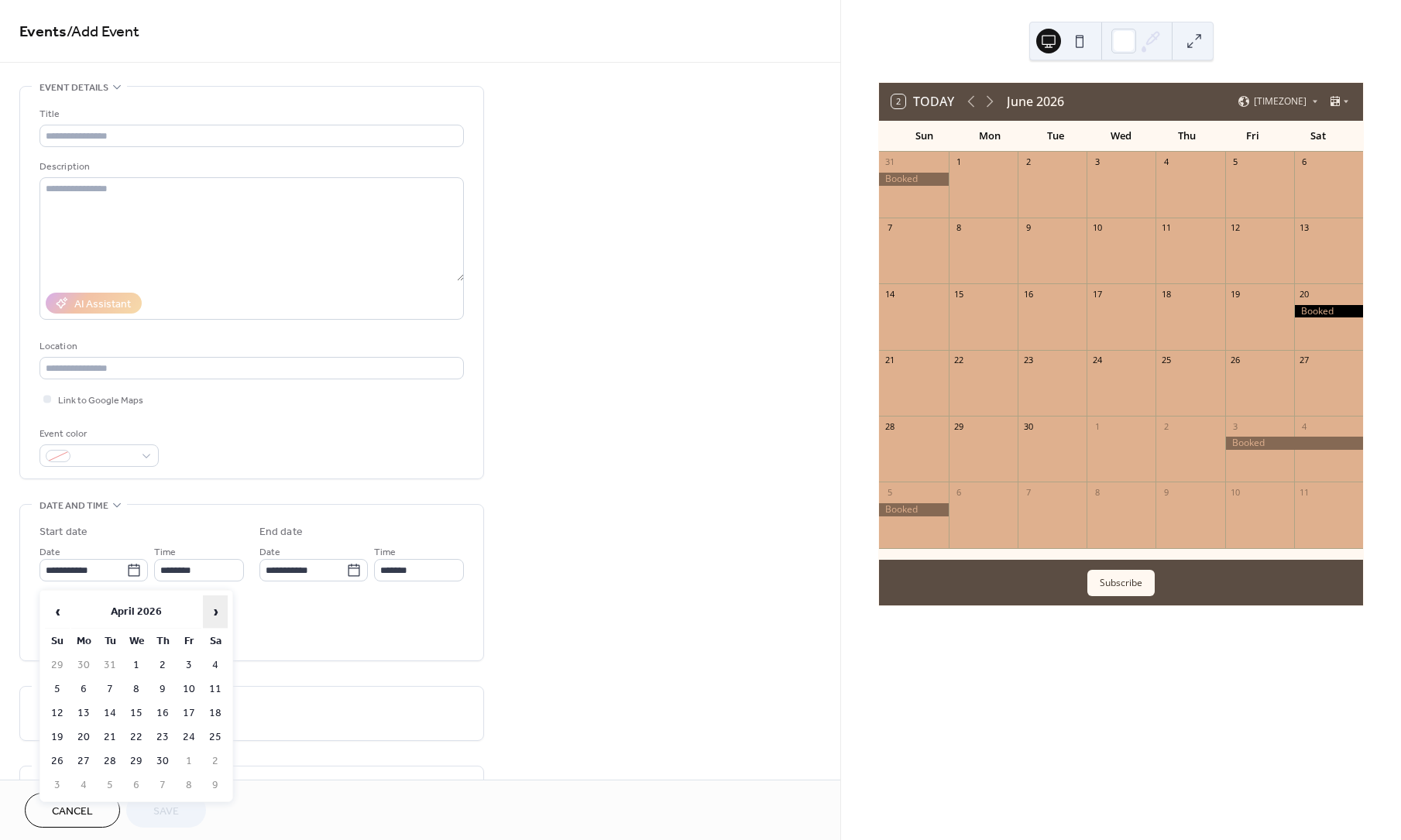 click on "›" at bounding box center [215, 612] 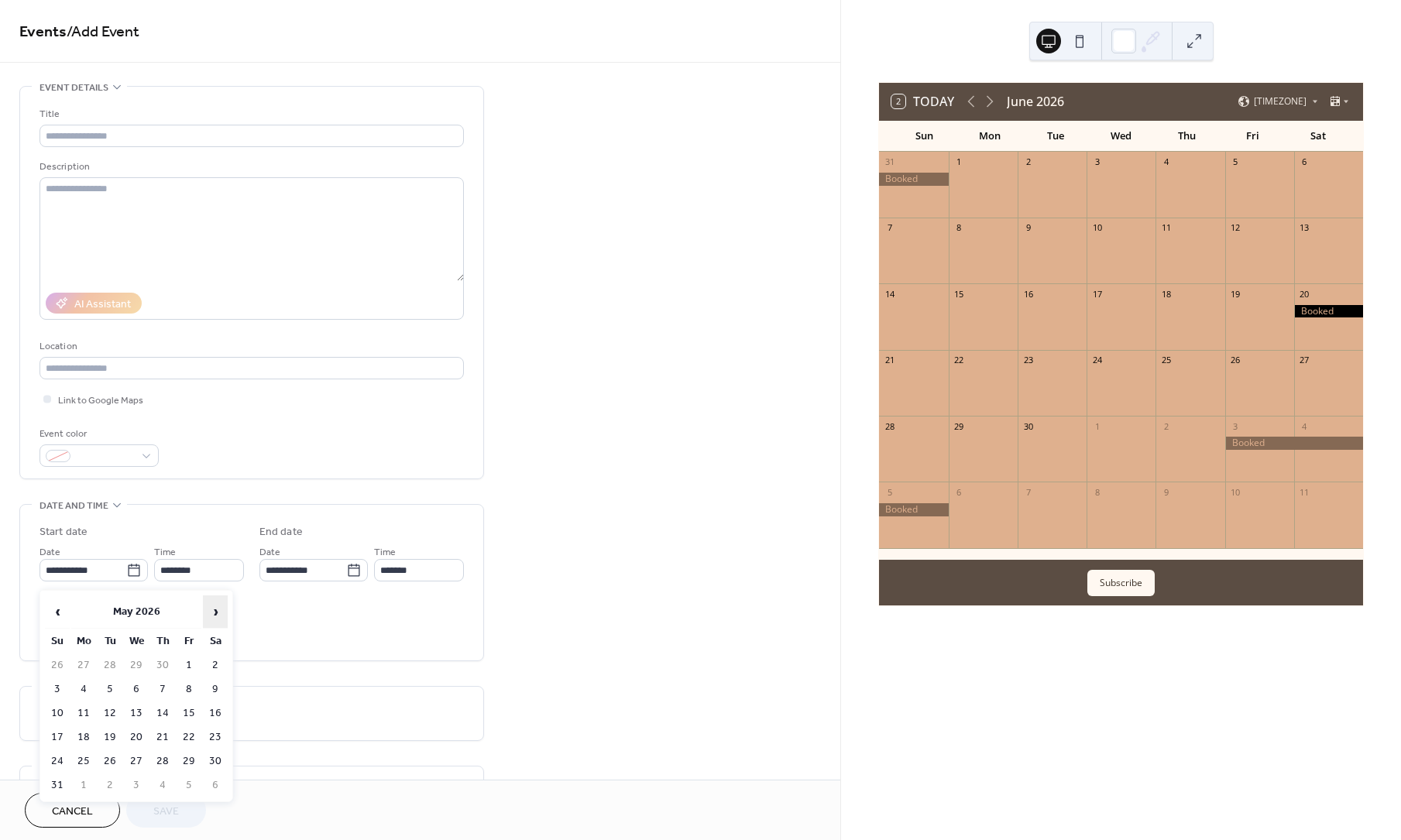 click on "›" at bounding box center [215, 612] 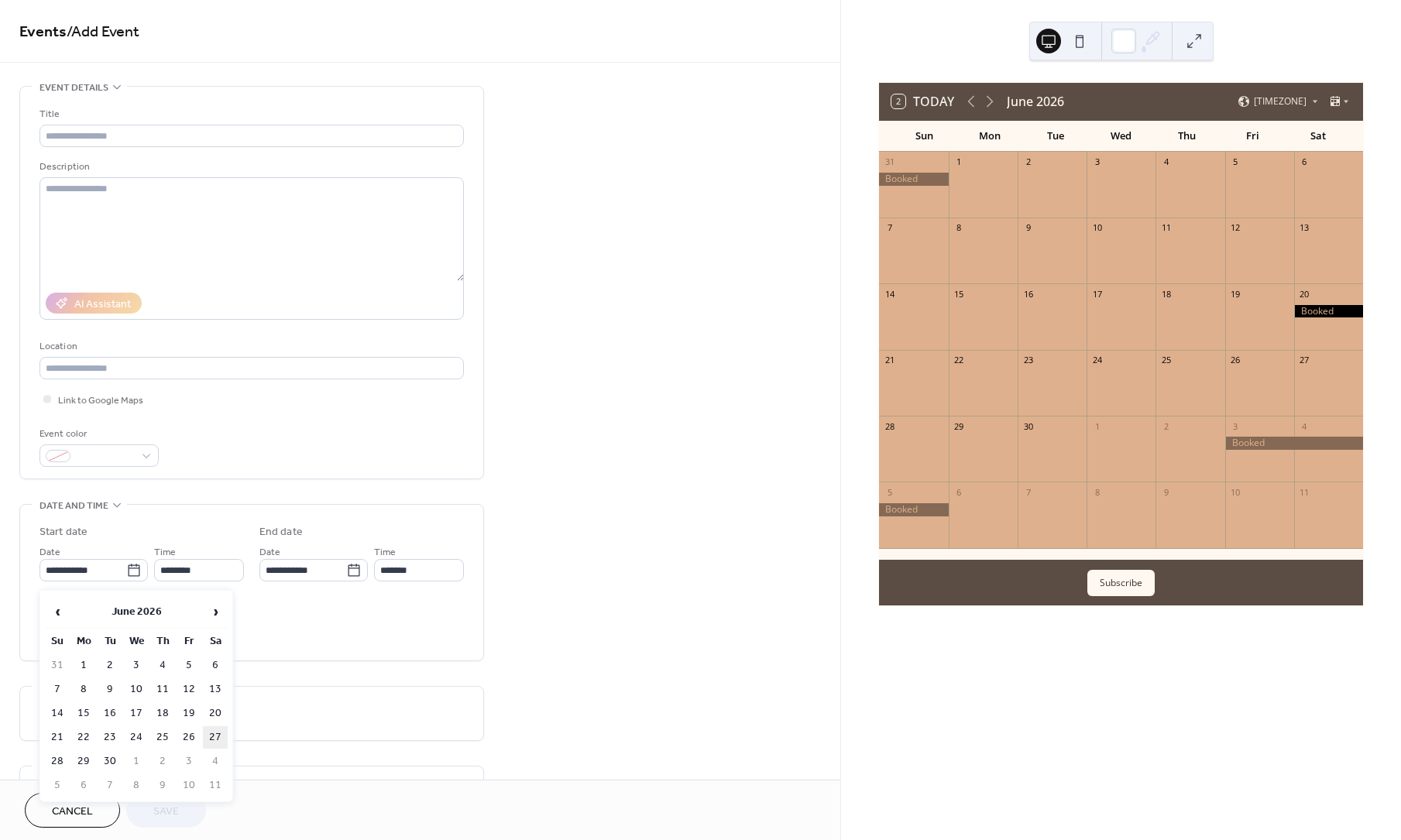 click on "27" at bounding box center (215, 737) 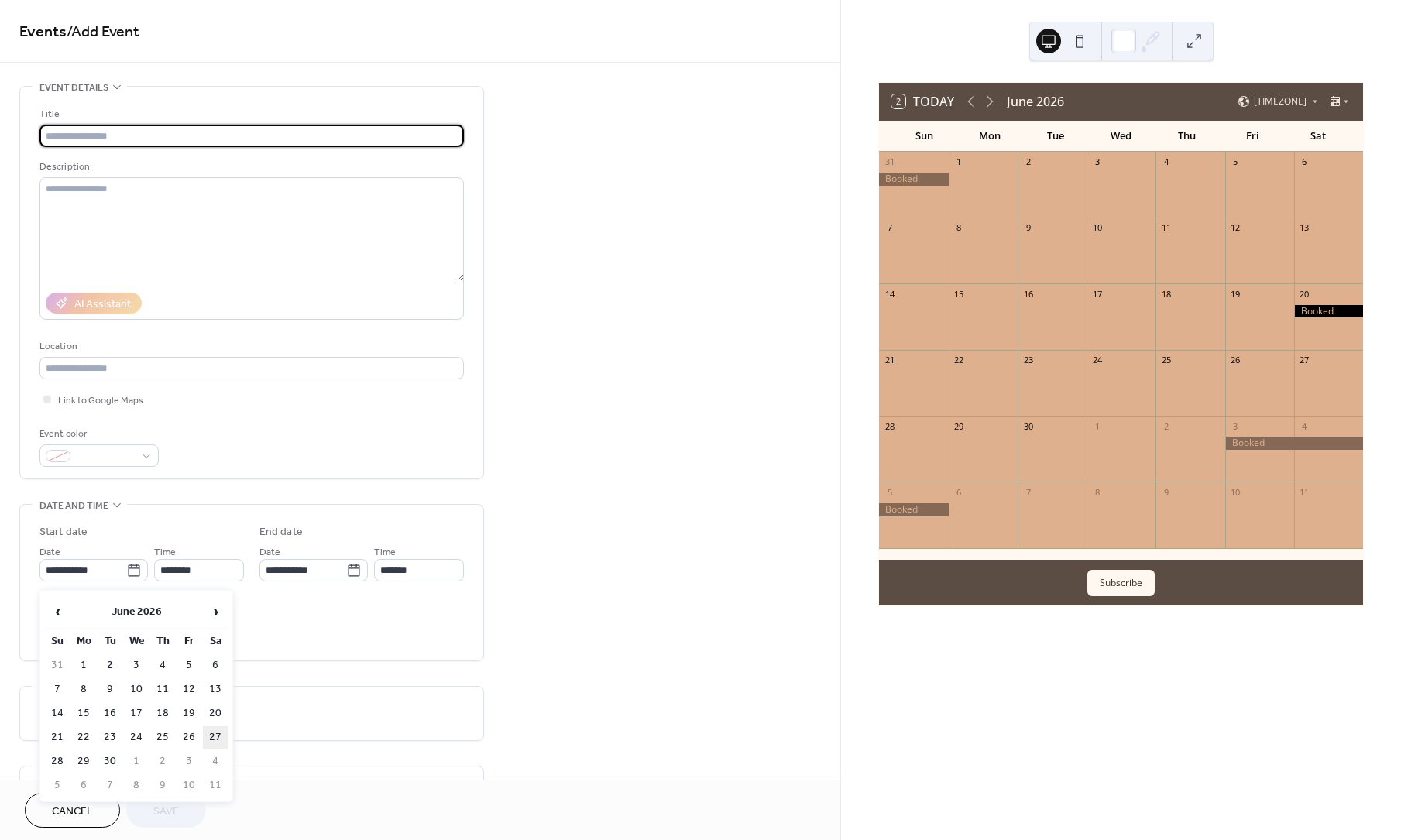 type on "**********" 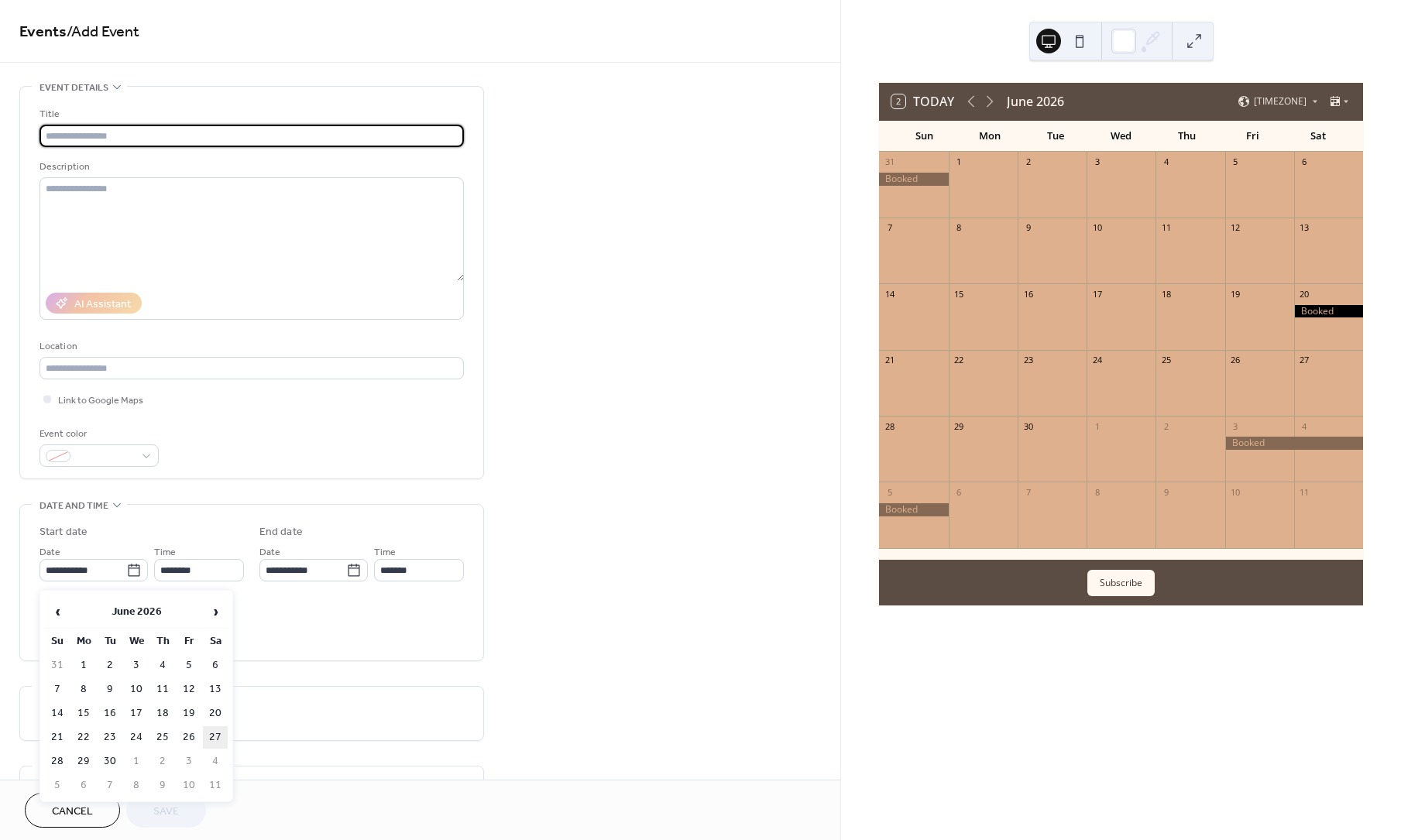 type on "**********" 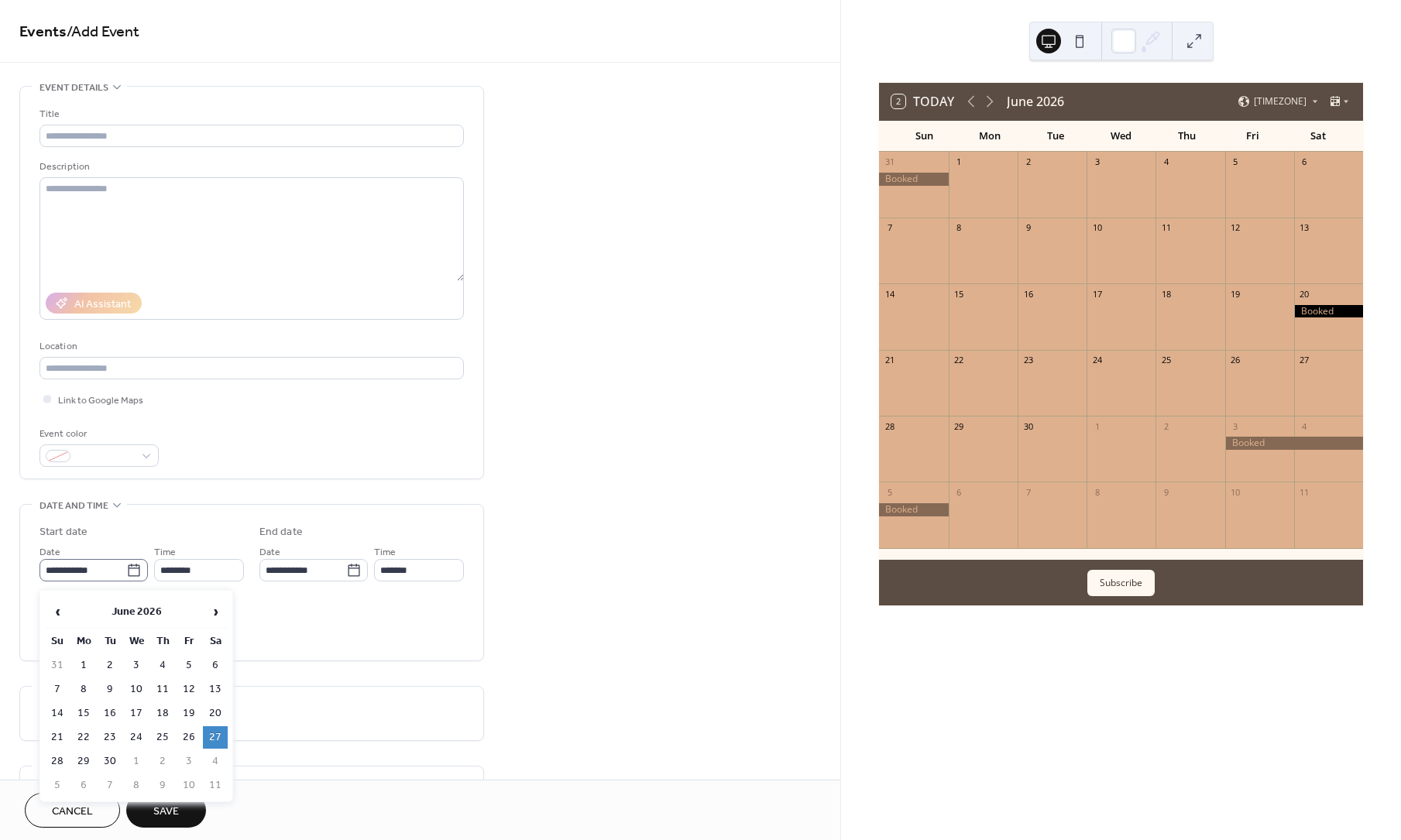 click 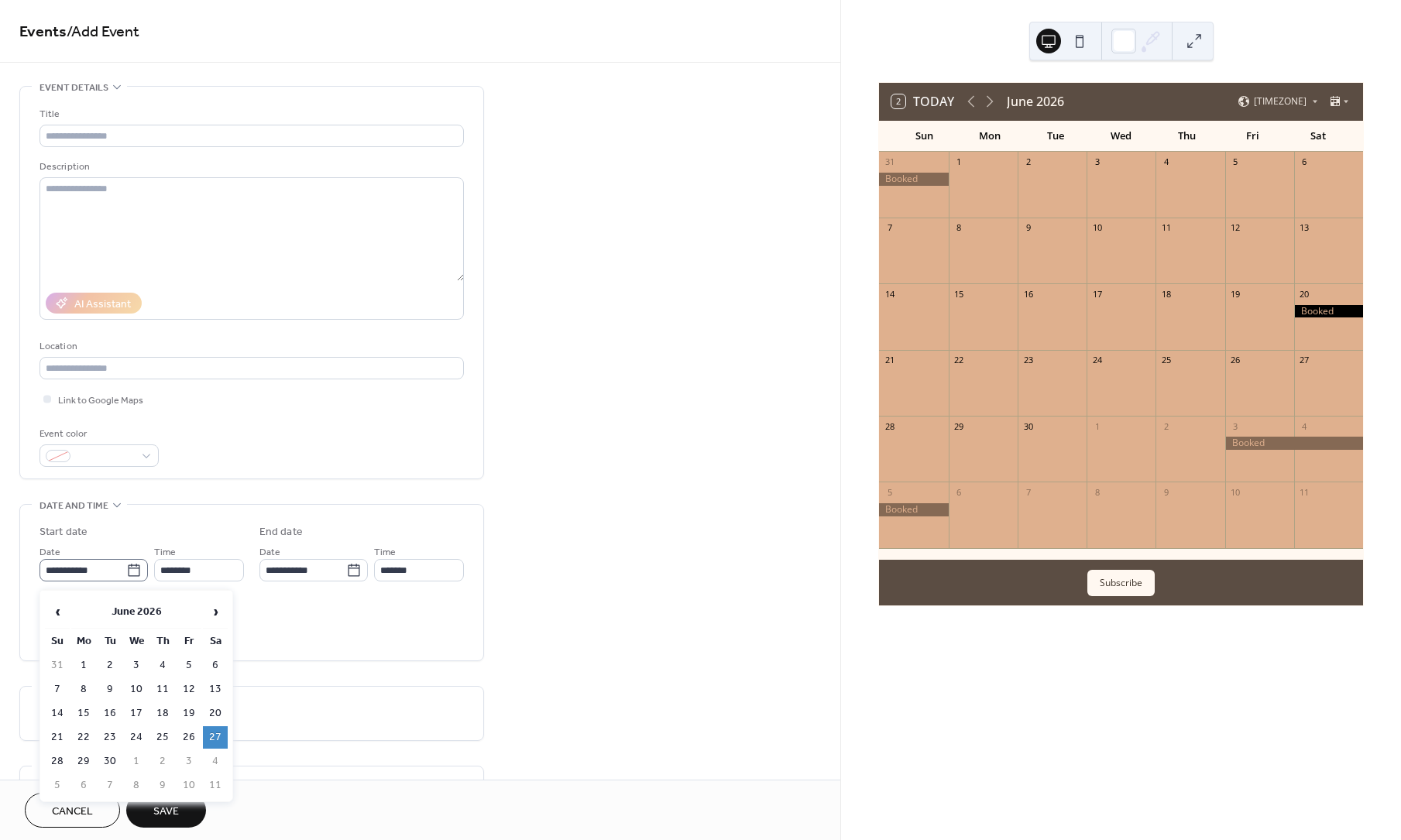 click on "**********" at bounding box center [83, 570] 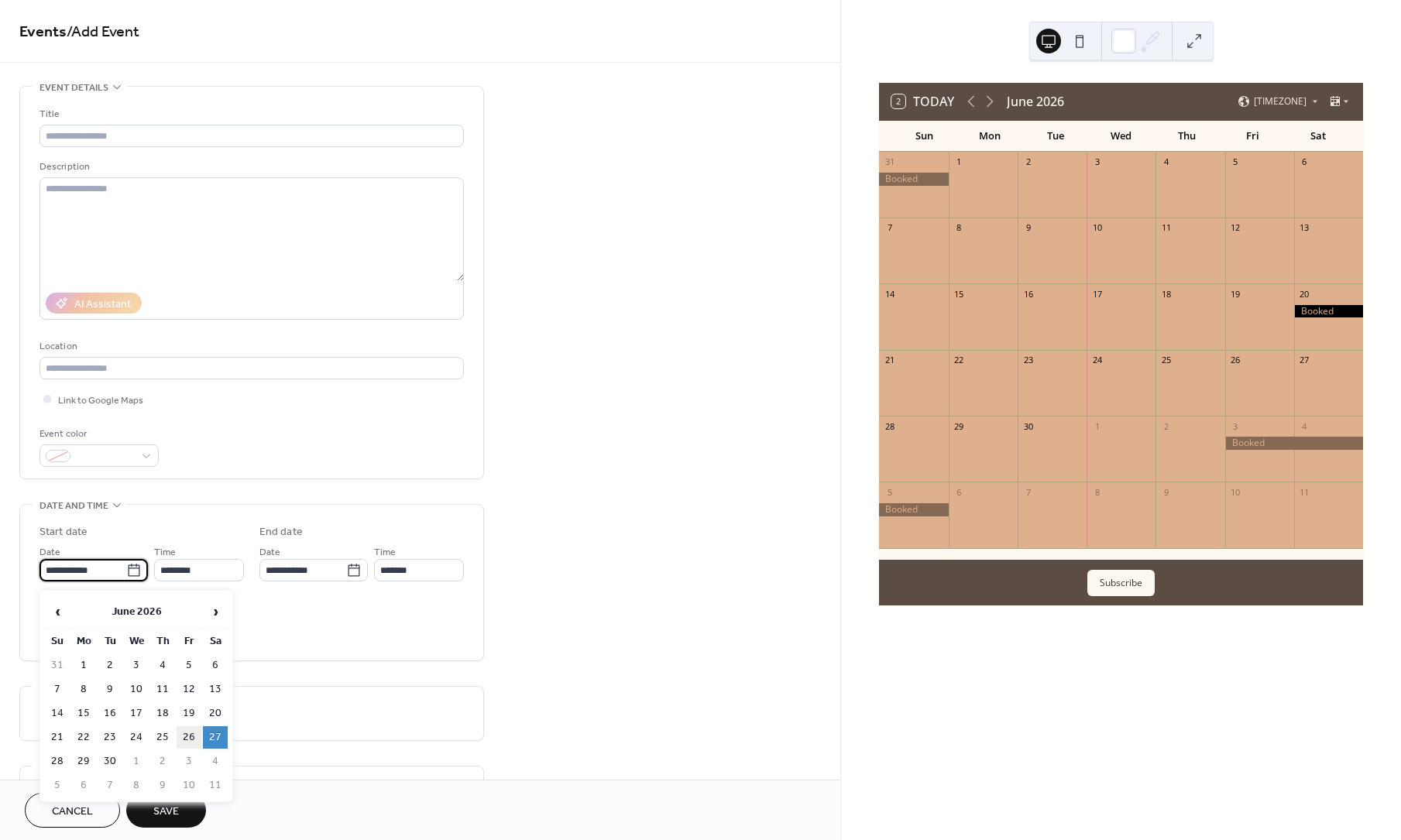 click on "26" at bounding box center (189, 737) 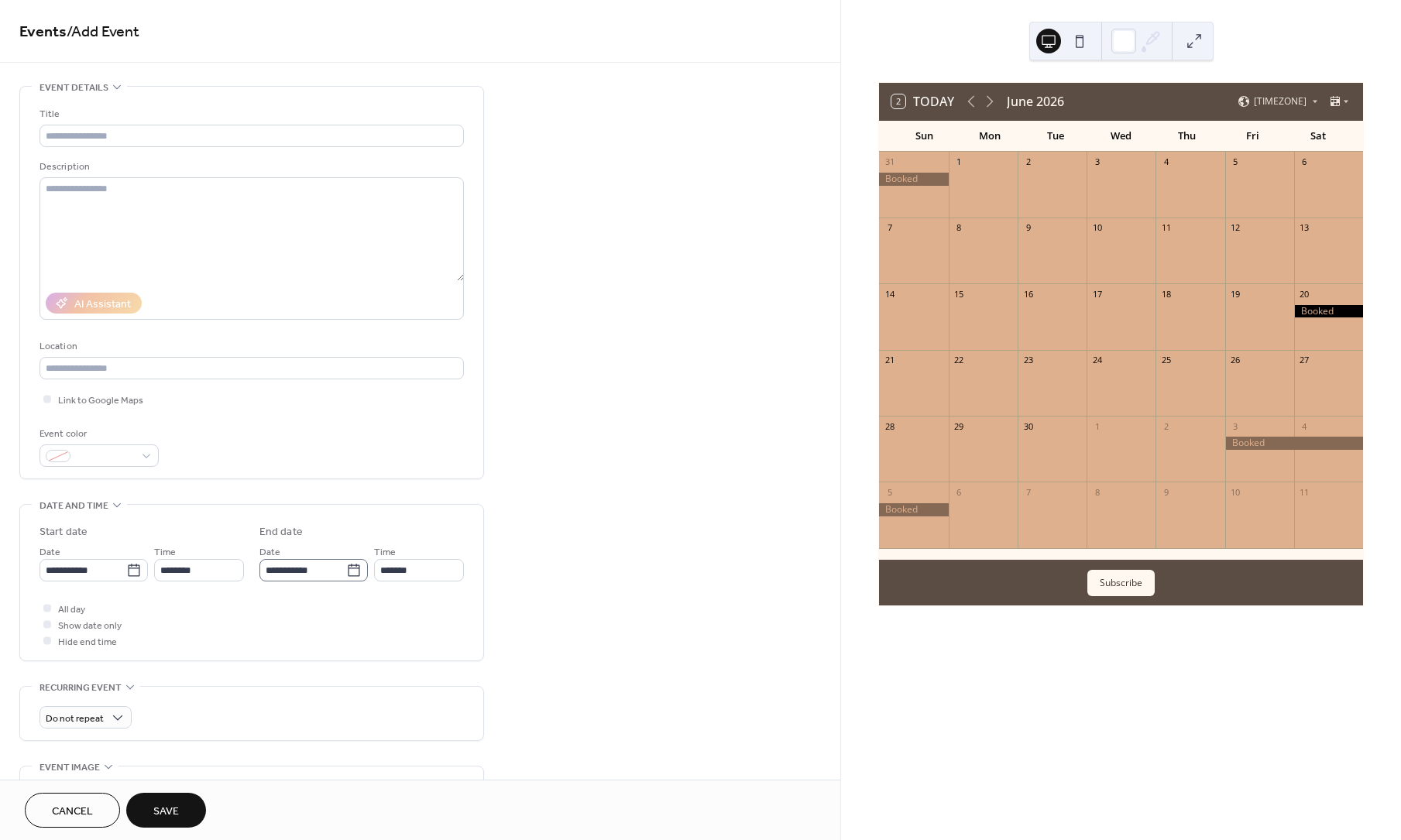 click 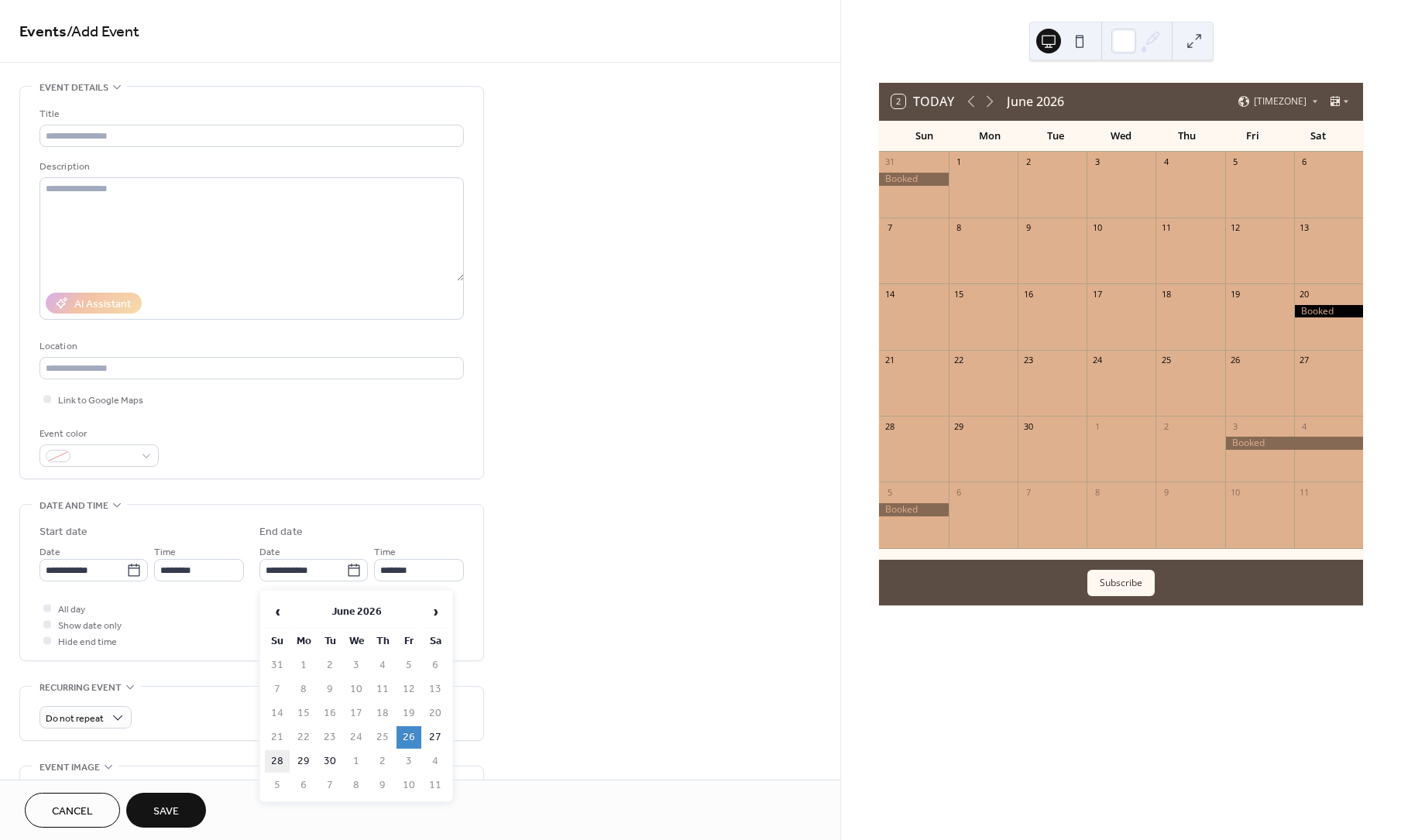 click on "28" at bounding box center (277, 761) 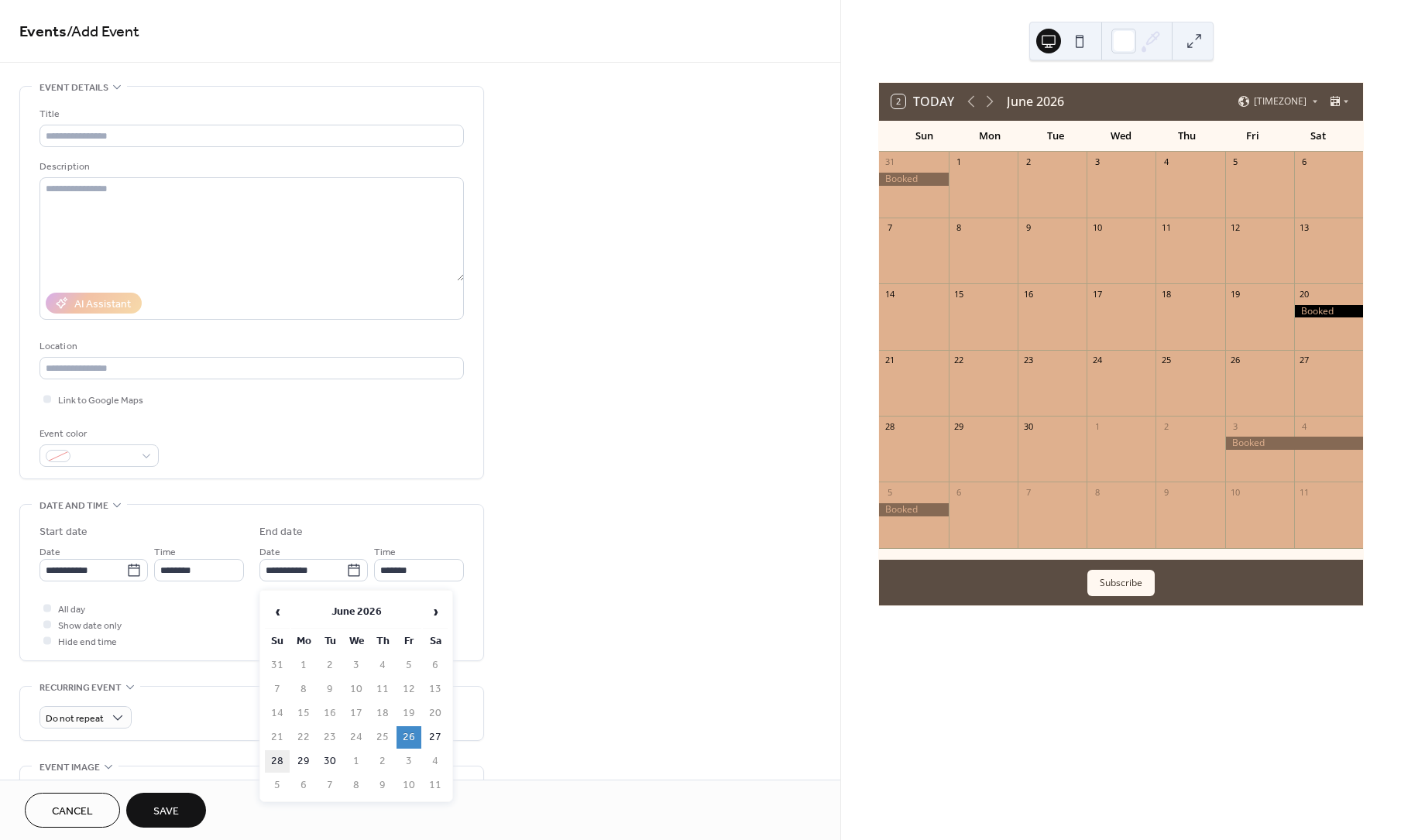 type on "**********" 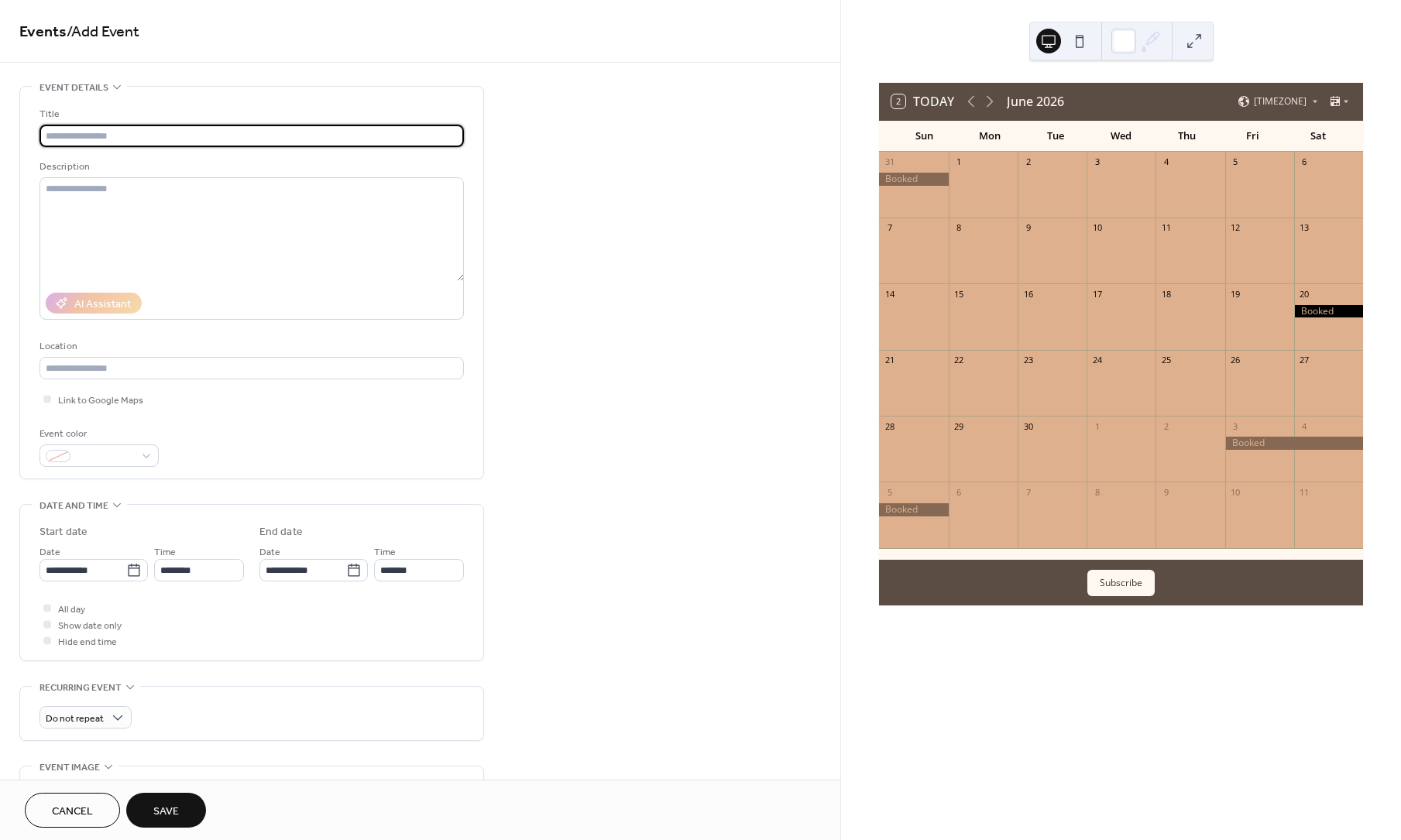 click at bounding box center [252, 135] 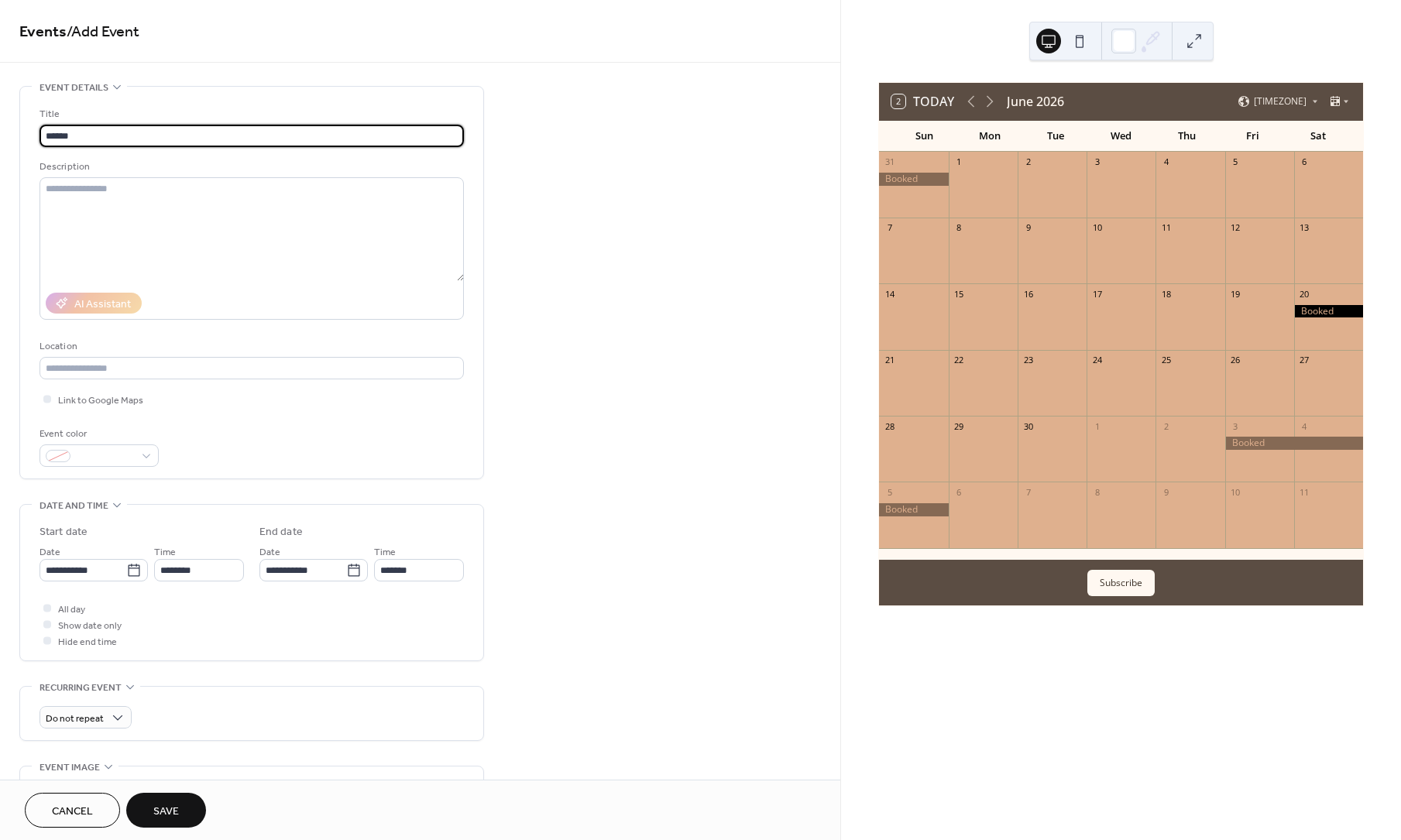 type on "******" 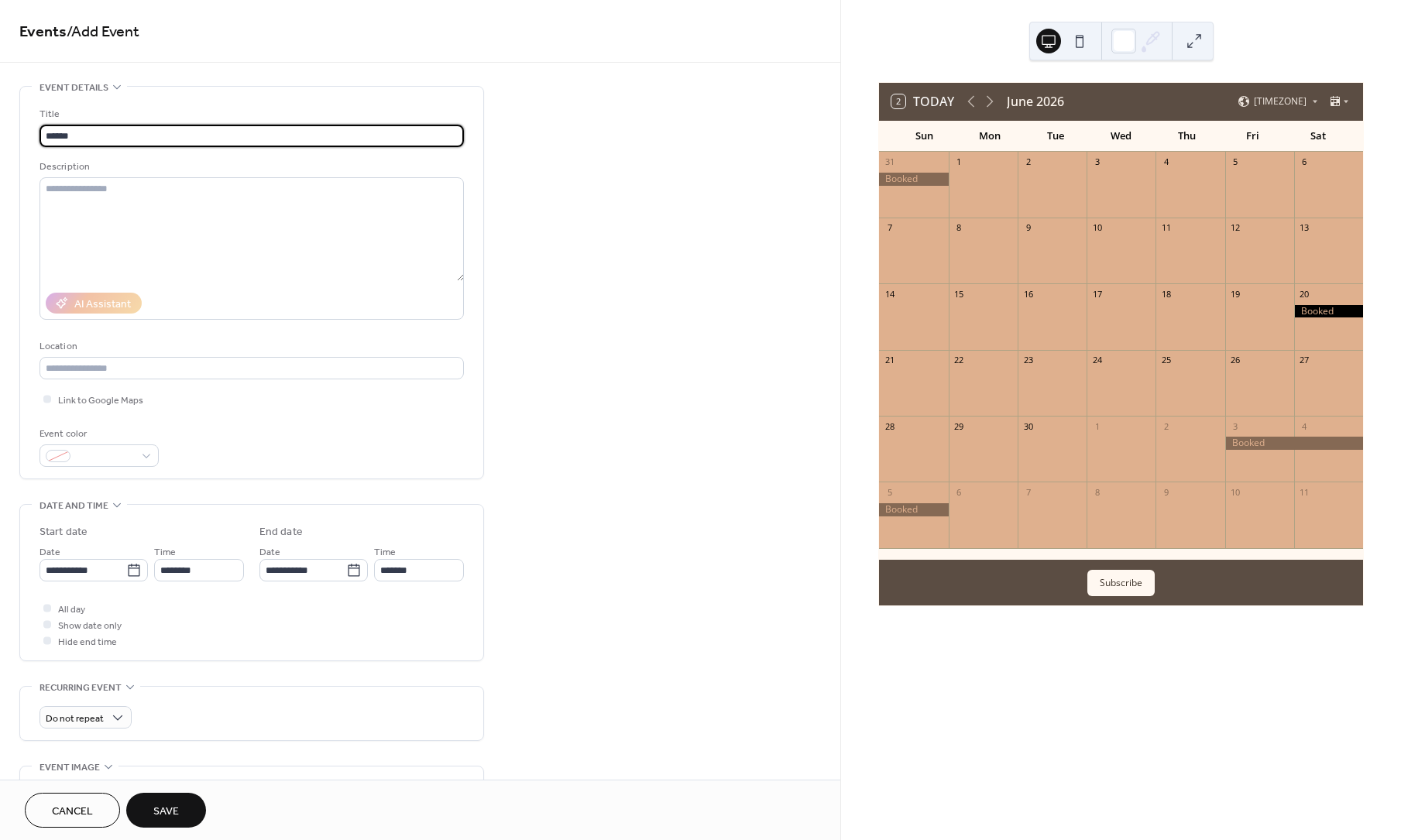 click on "Save" at bounding box center [166, 811] 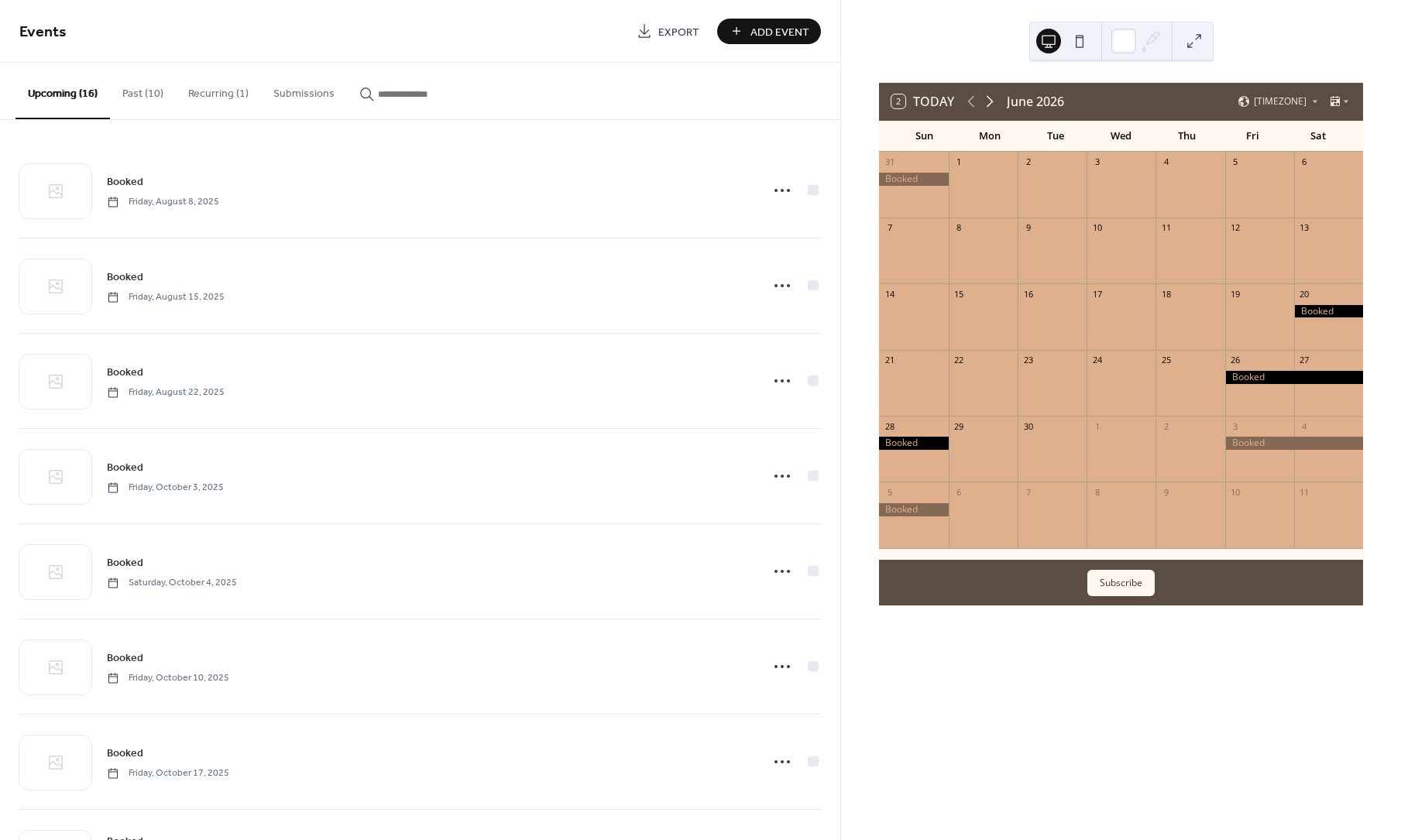 click 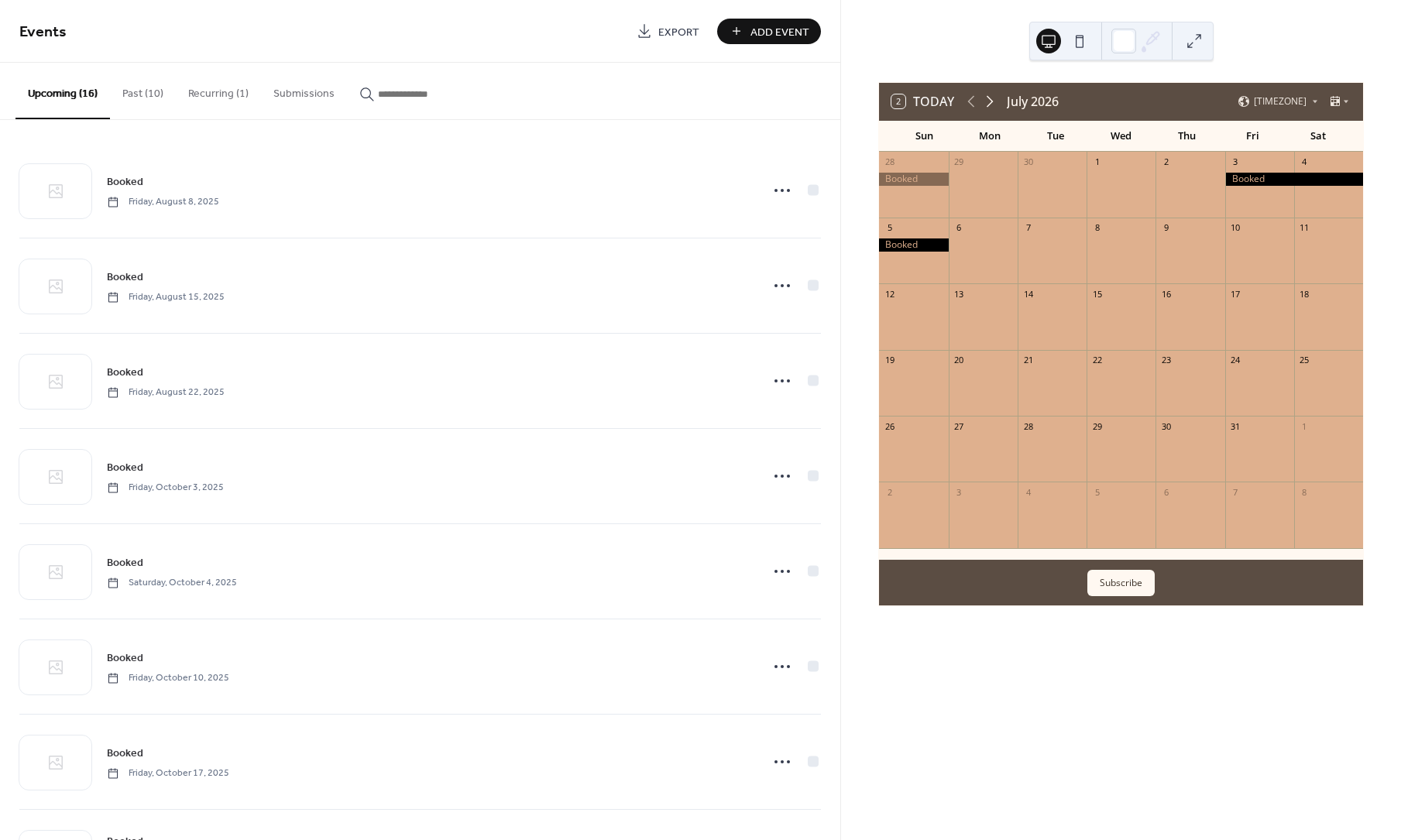 click 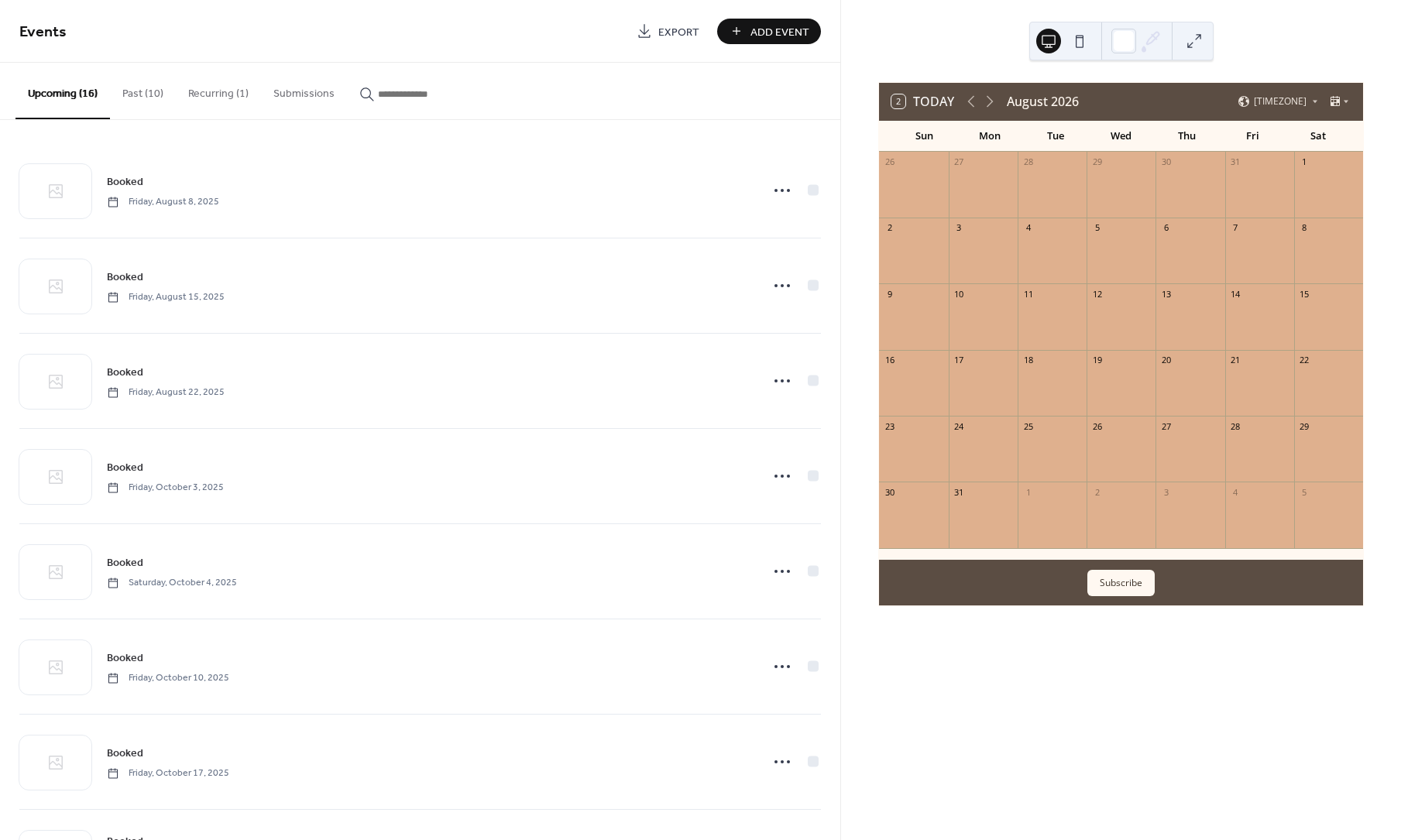 click at bounding box center [1328, 324] 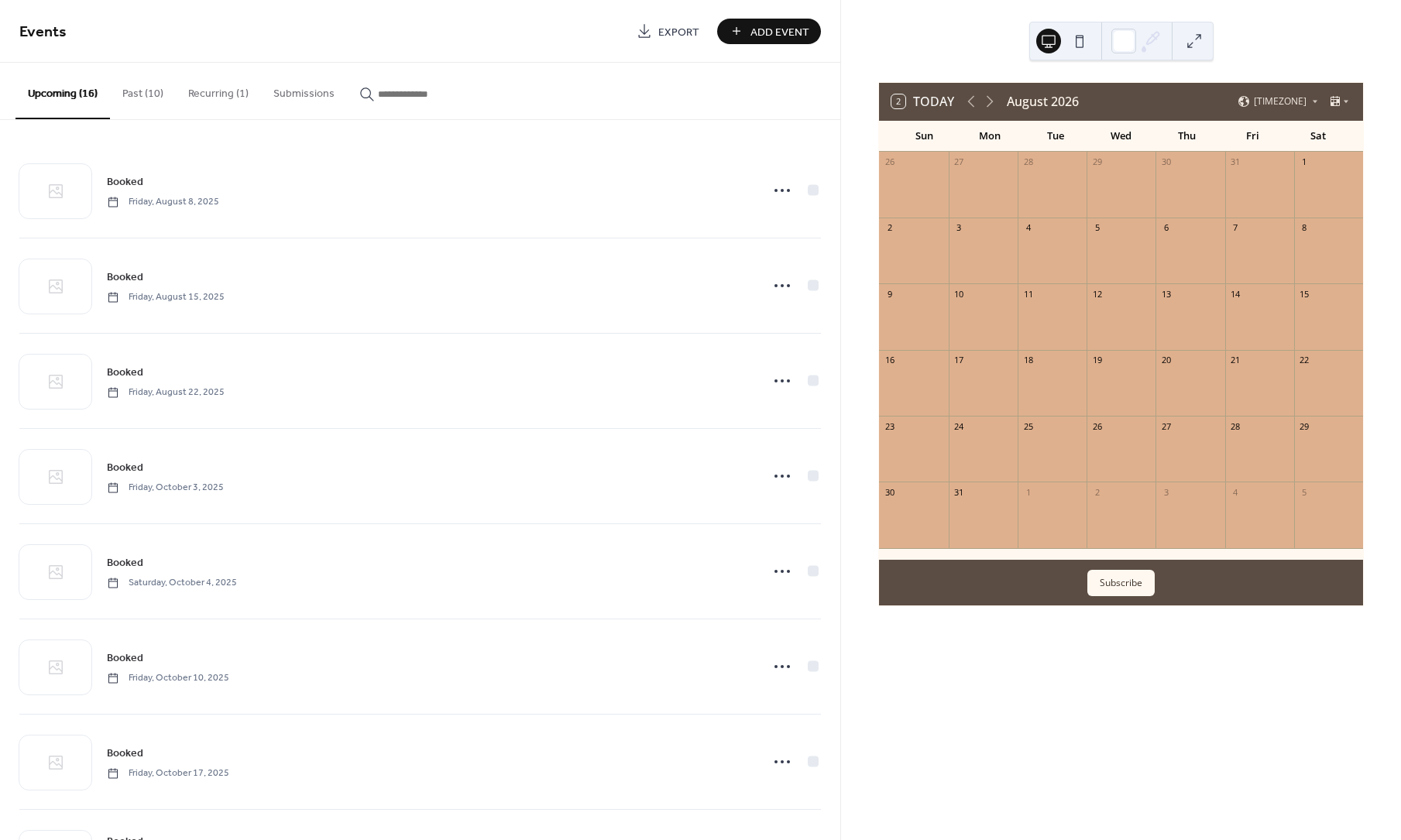click on "Add Event" at bounding box center (780, 32) 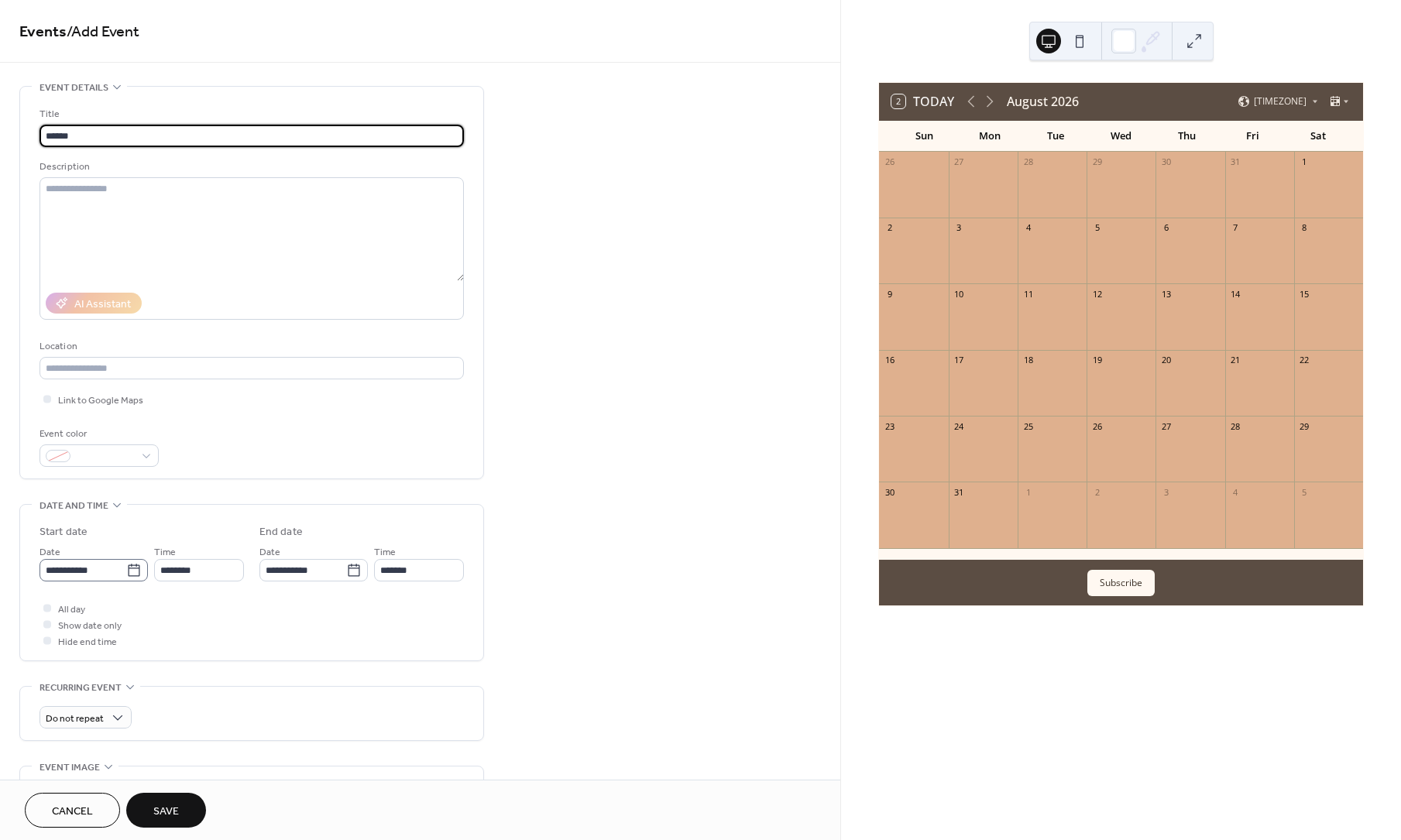 type on "******" 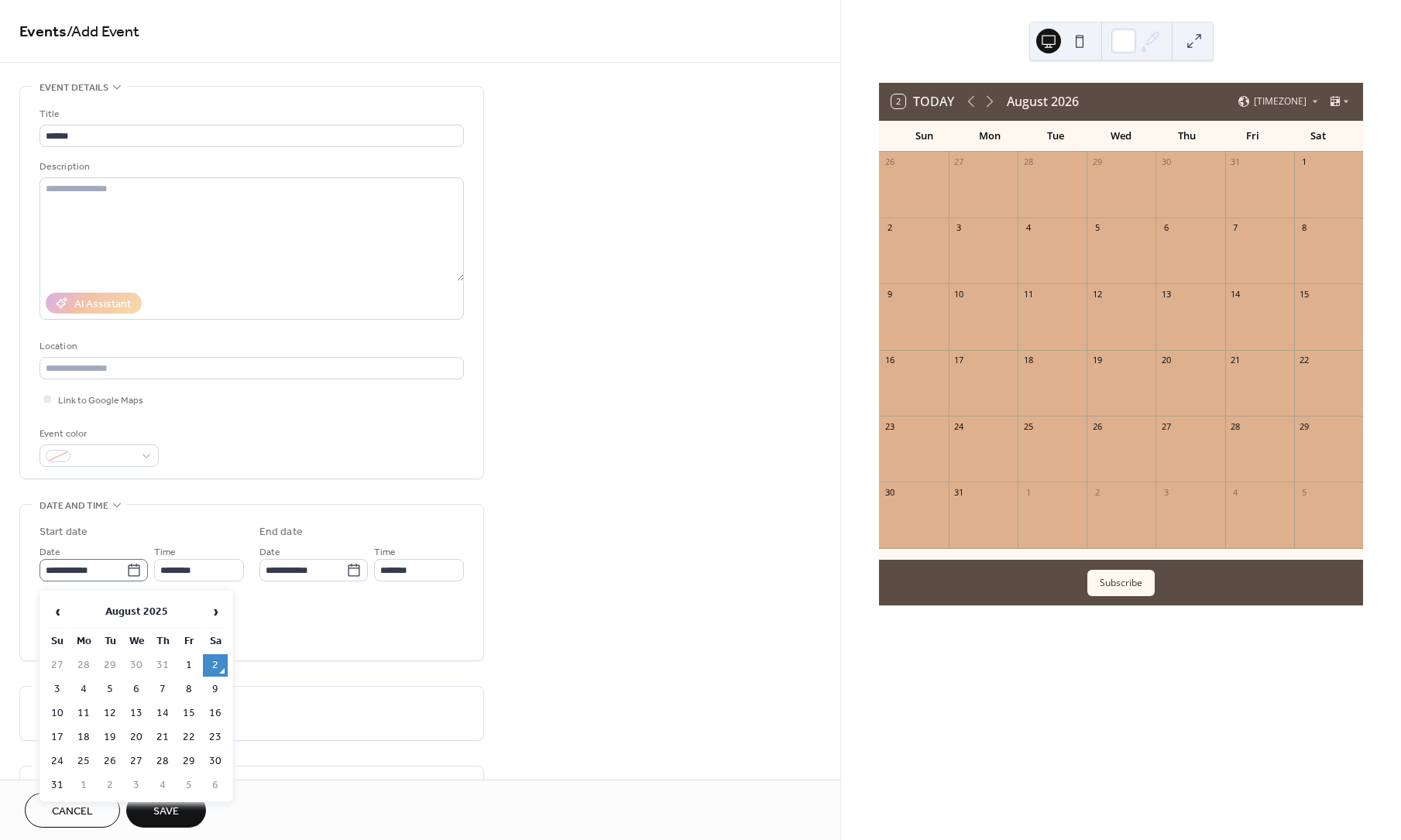click 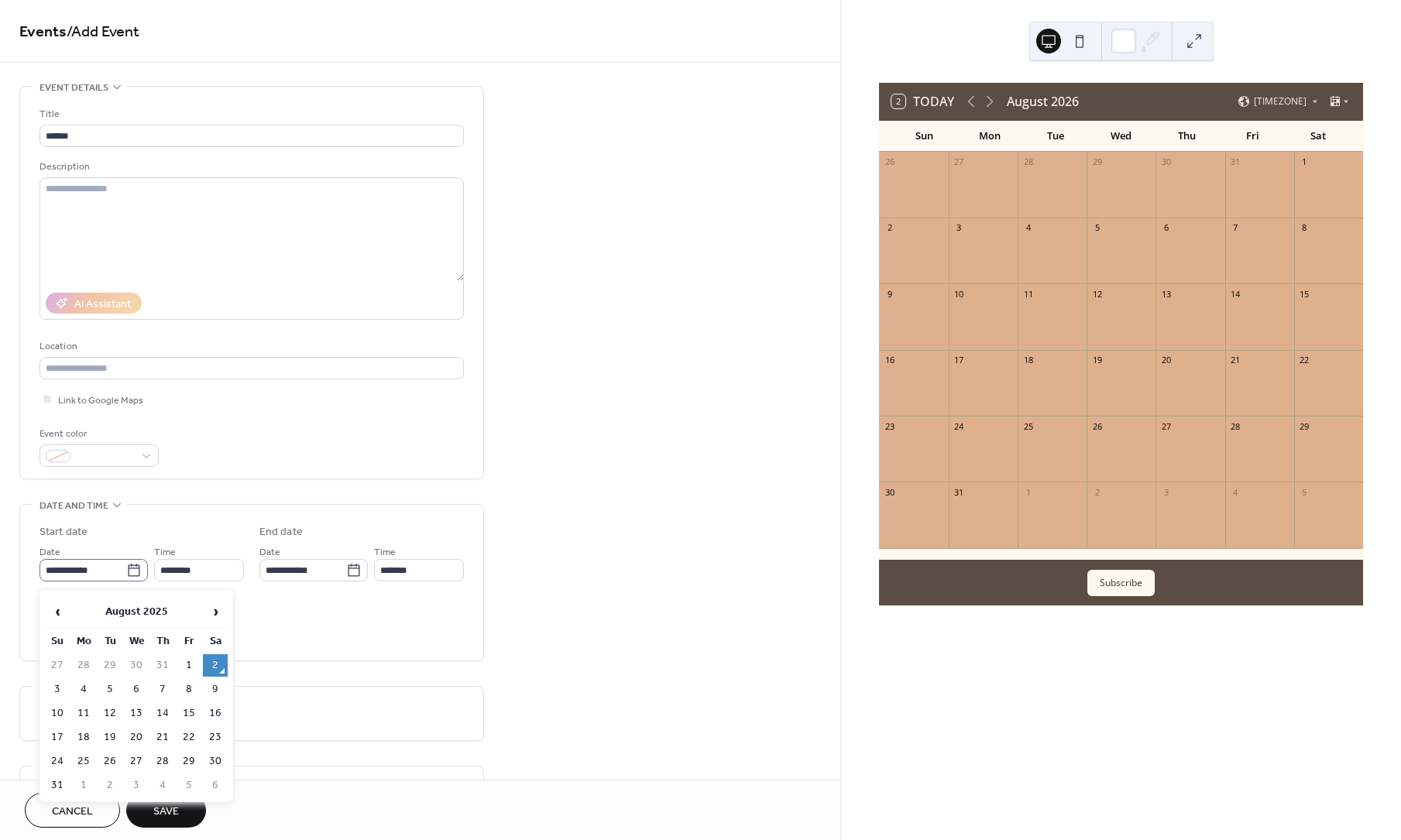 click on "**********" at bounding box center (83, 570) 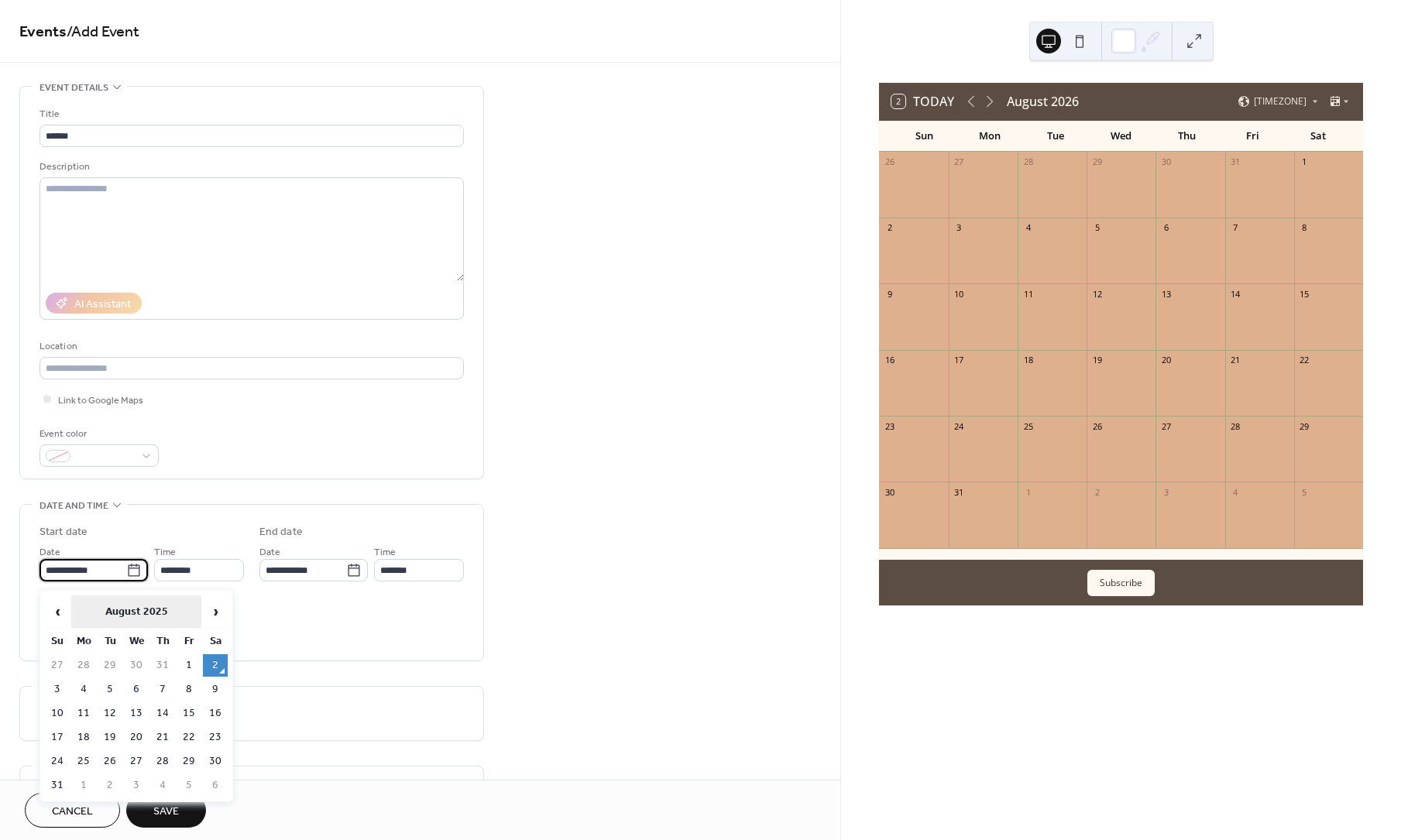 click on "August 2025" at bounding box center (136, 612) 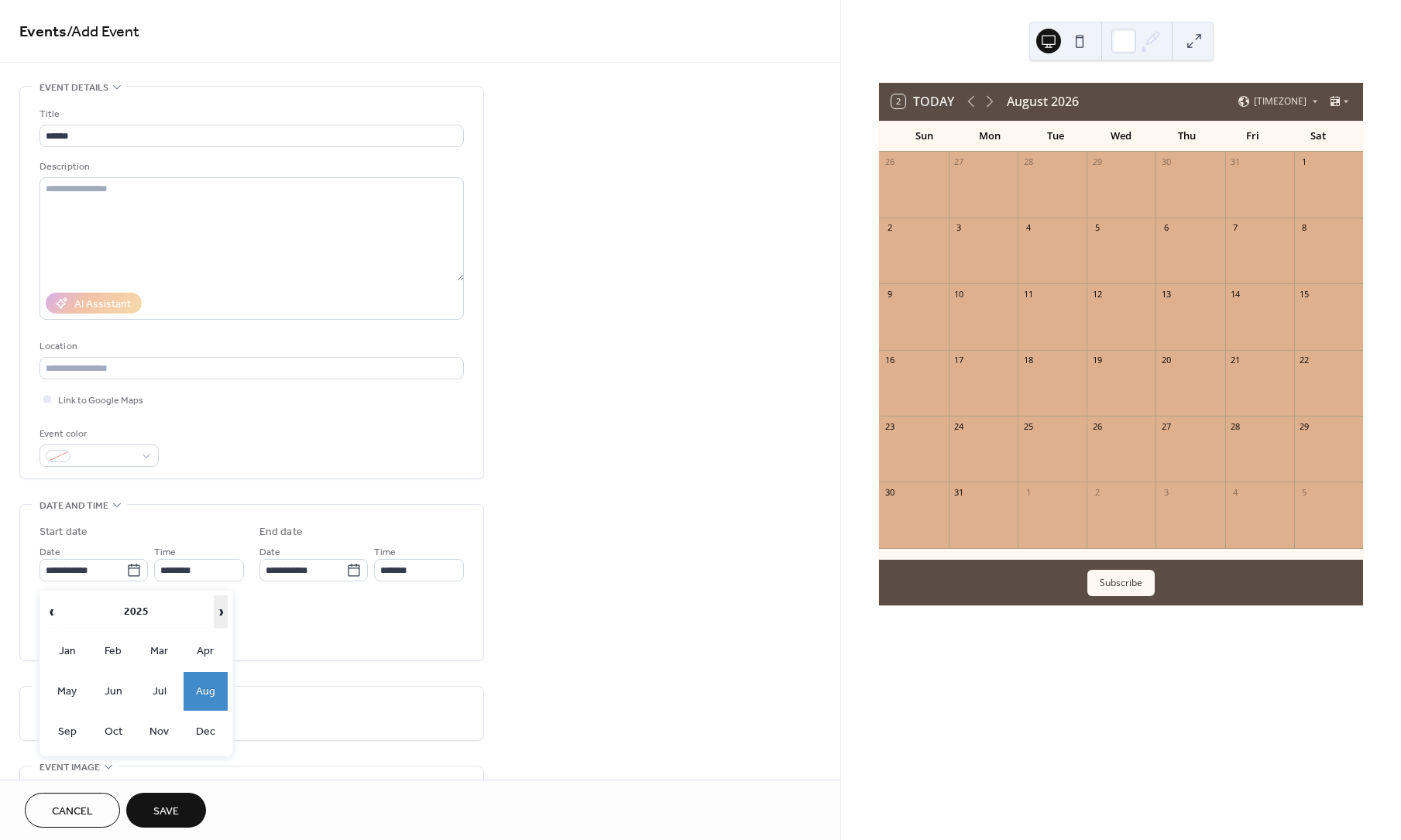click on "›" at bounding box center [221, 612] 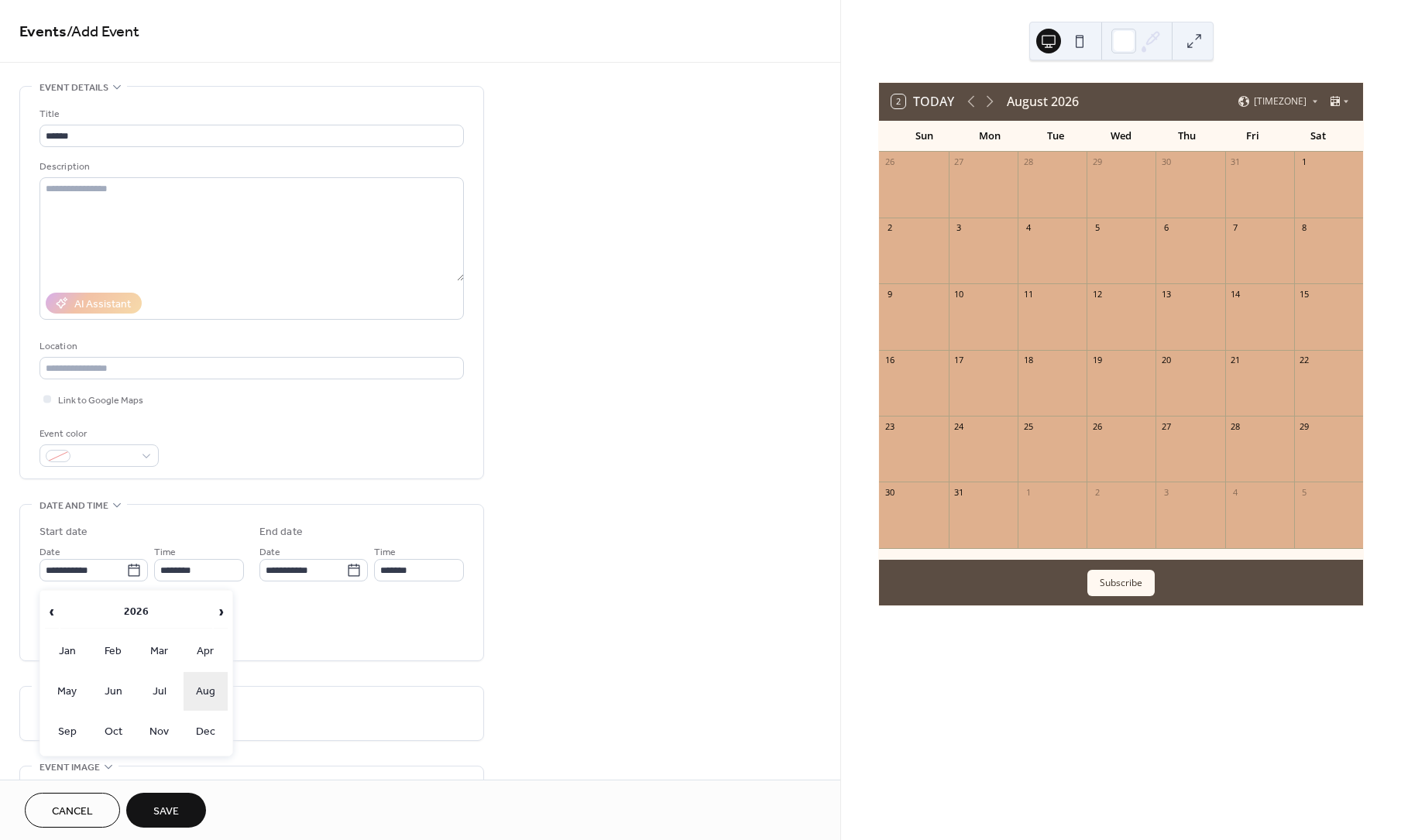 click on "Aug" at bounding box center (206, 691) 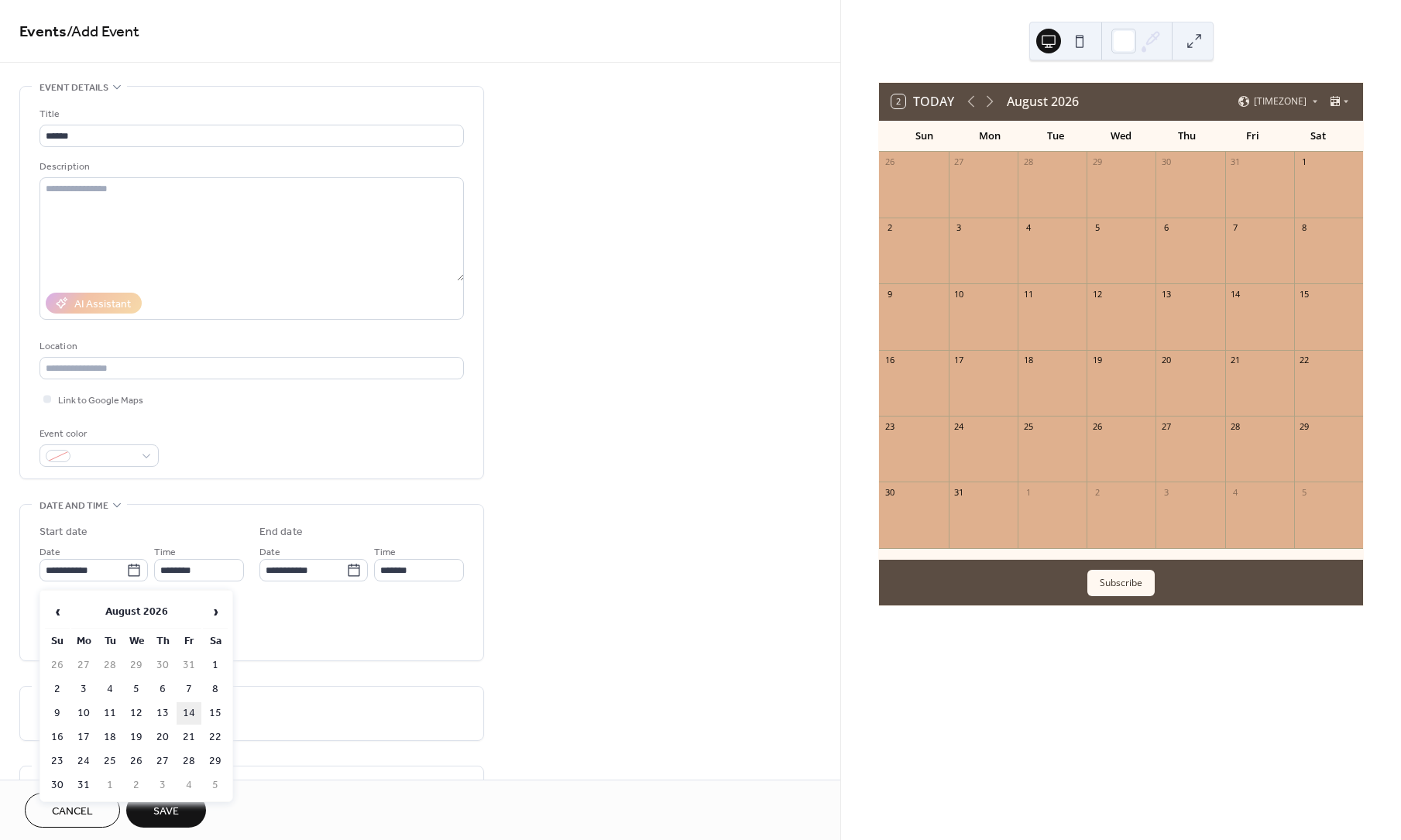 click on "14" at bounding box center (189, 713) 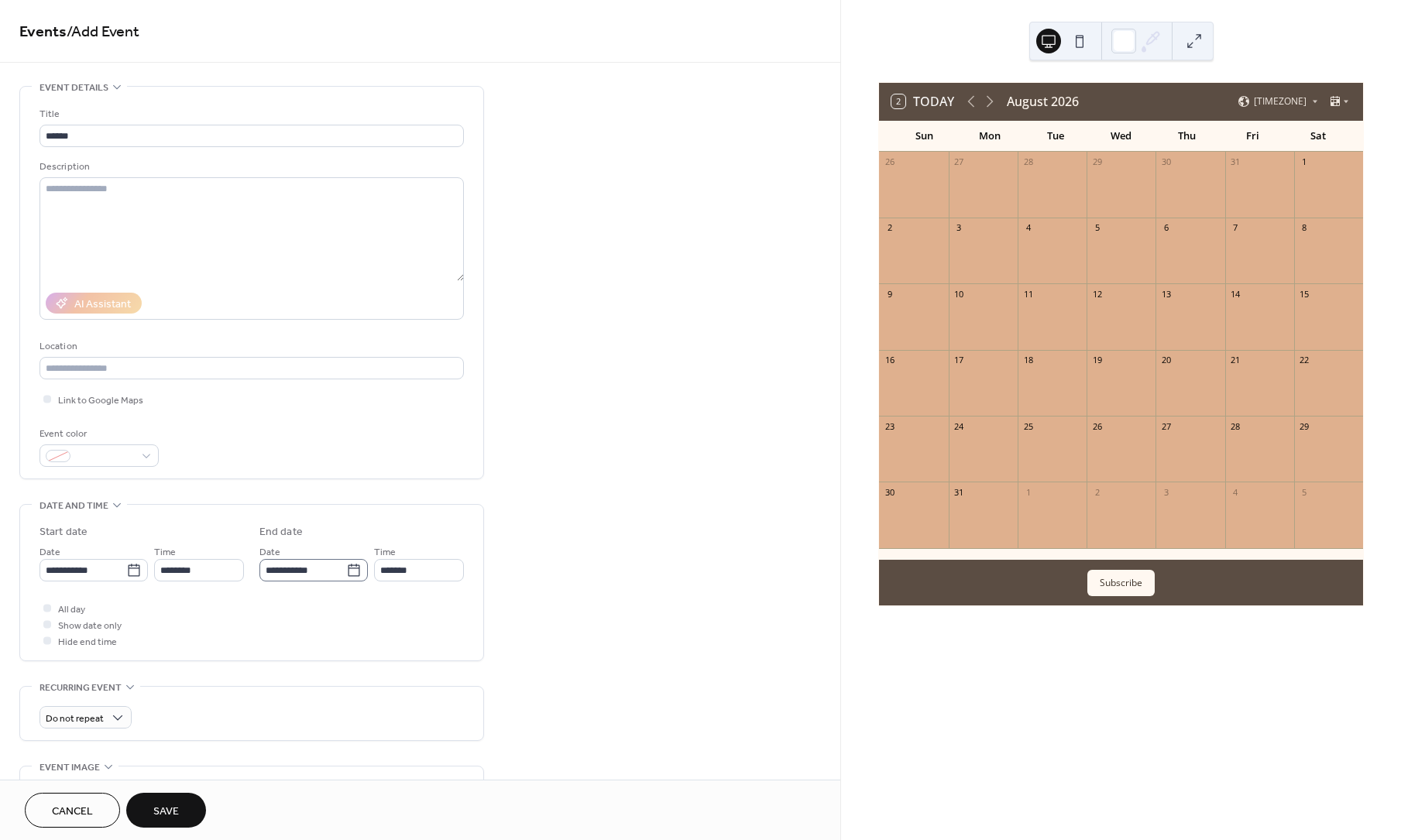 click 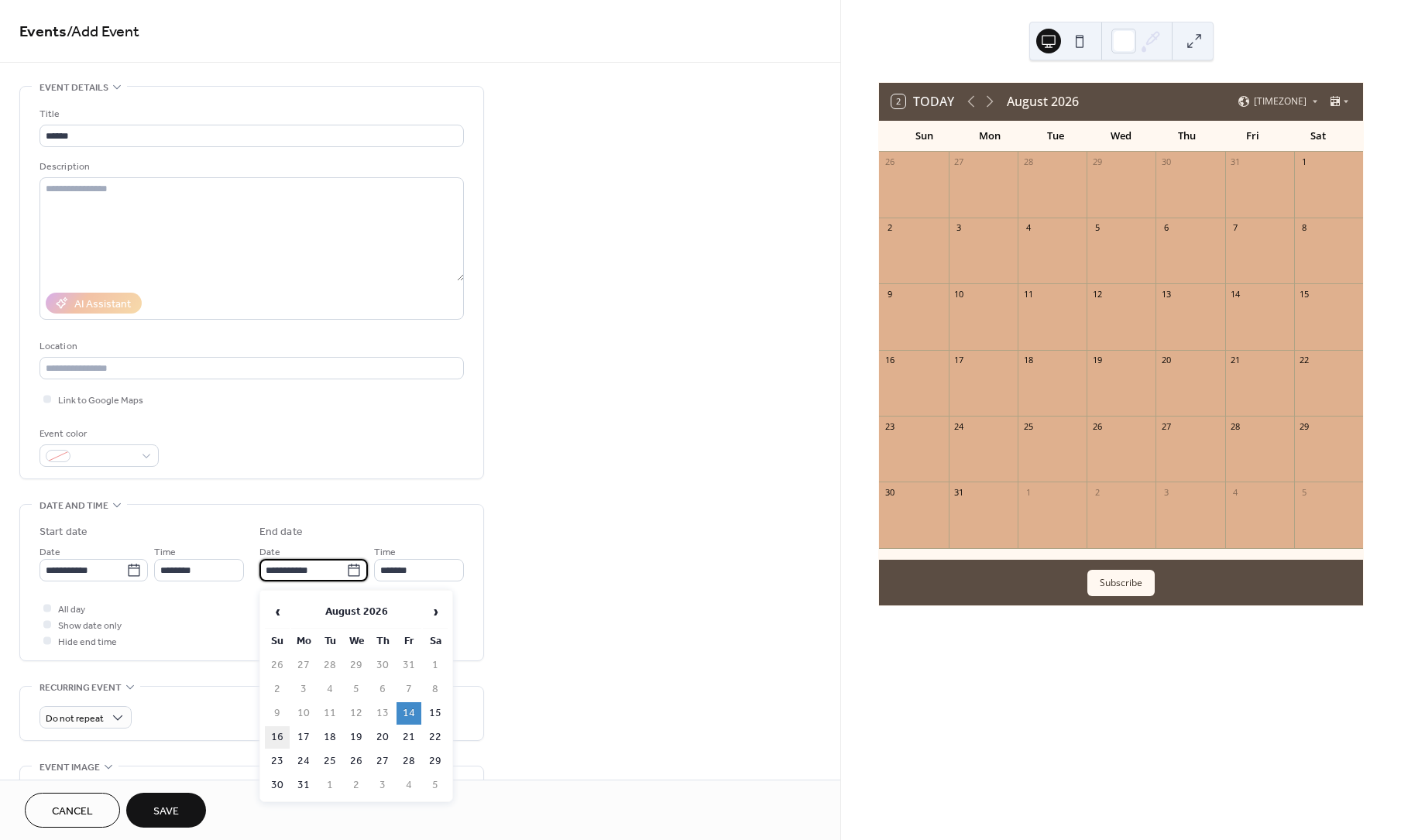 click on "16" at bounding box center (277, 737) 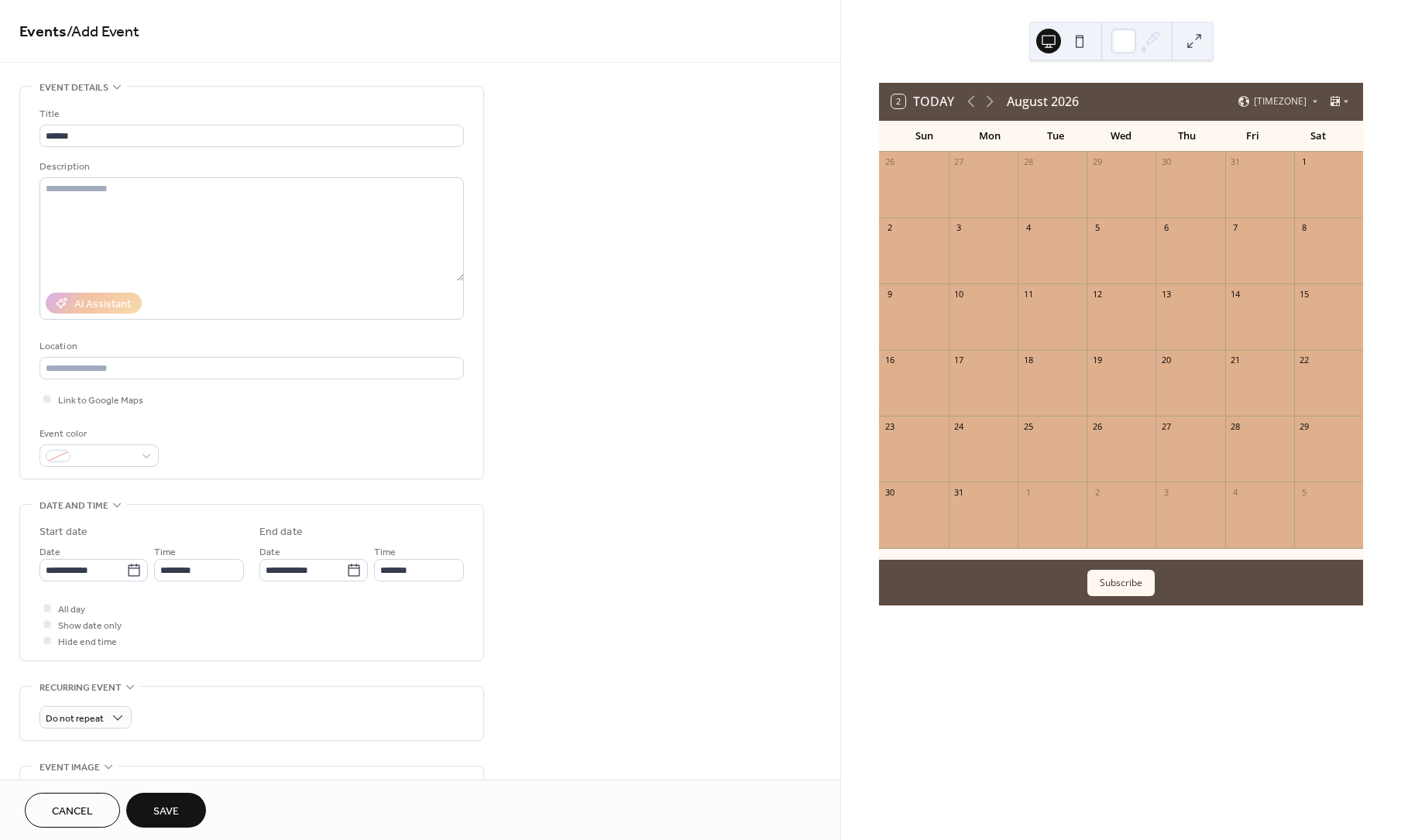 type on "**********" 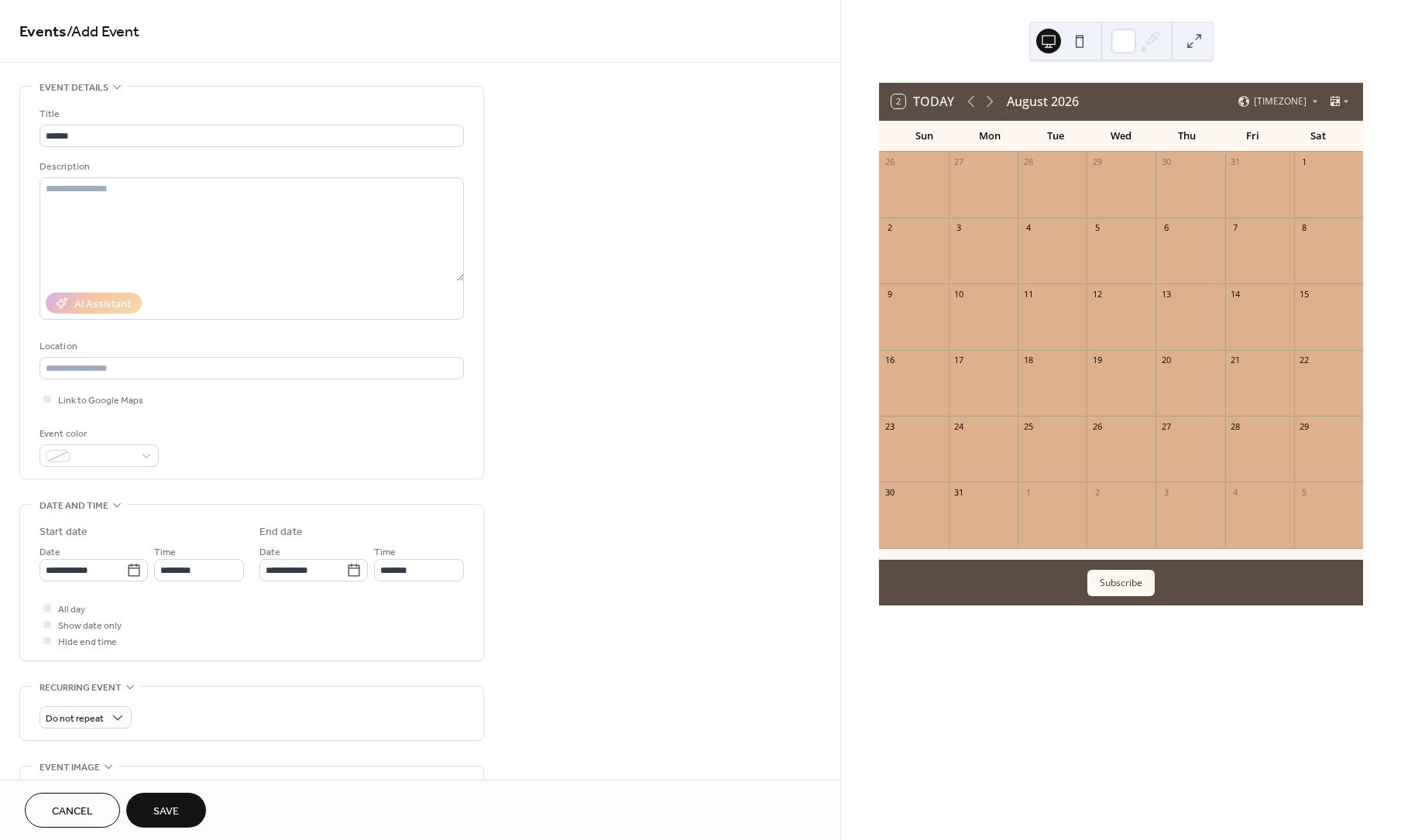 click on "Save" at bounding box center (166, 811) 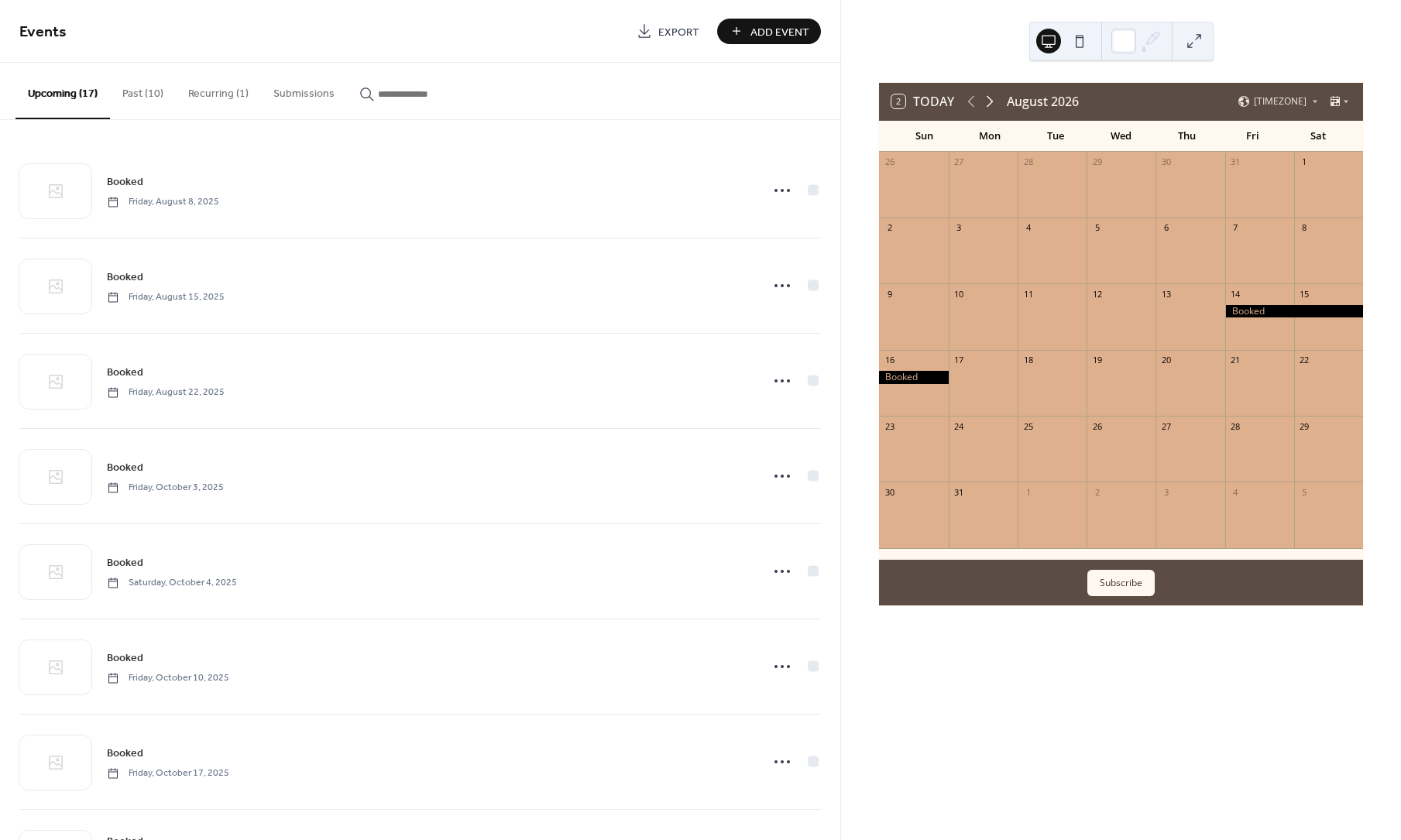 click 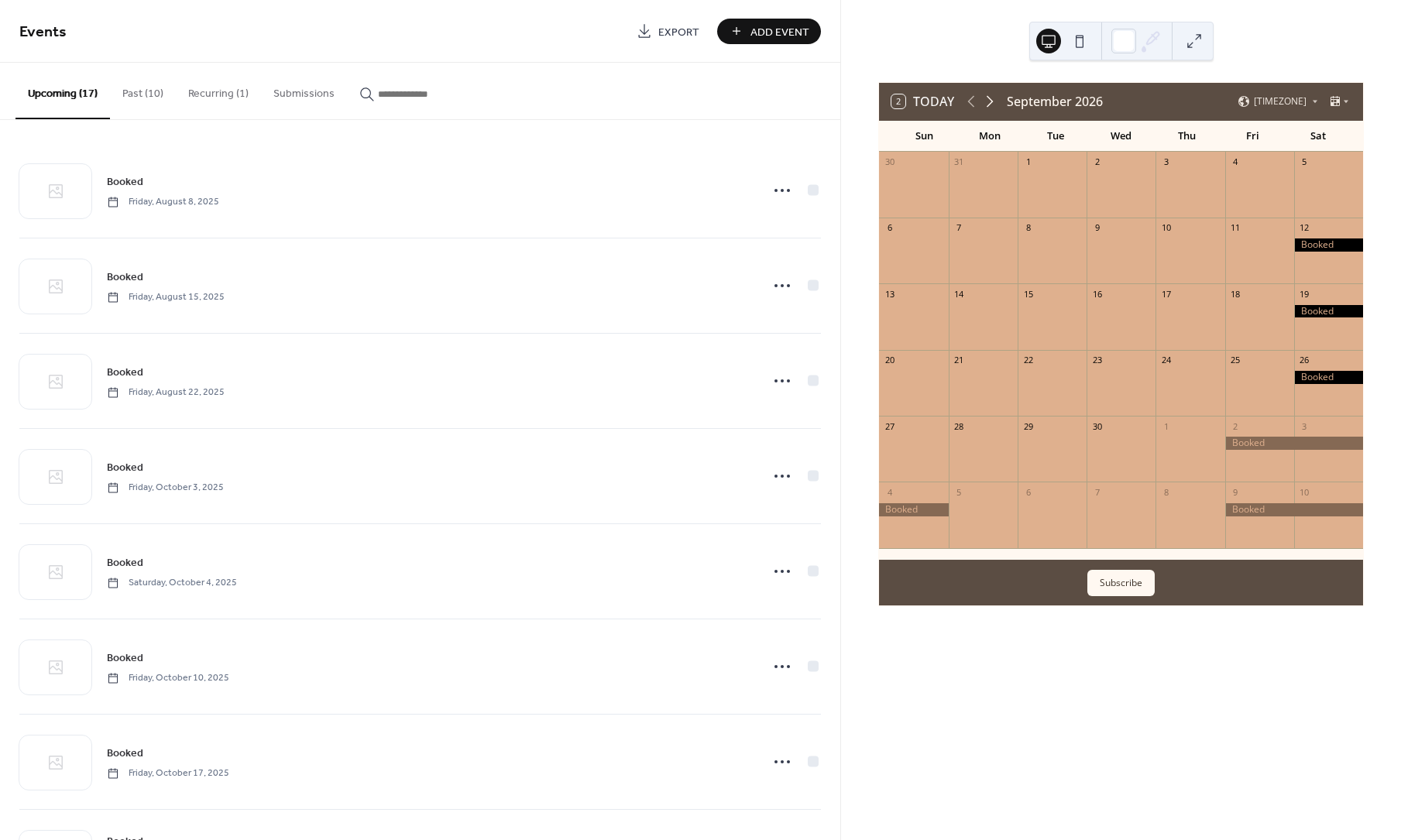 click 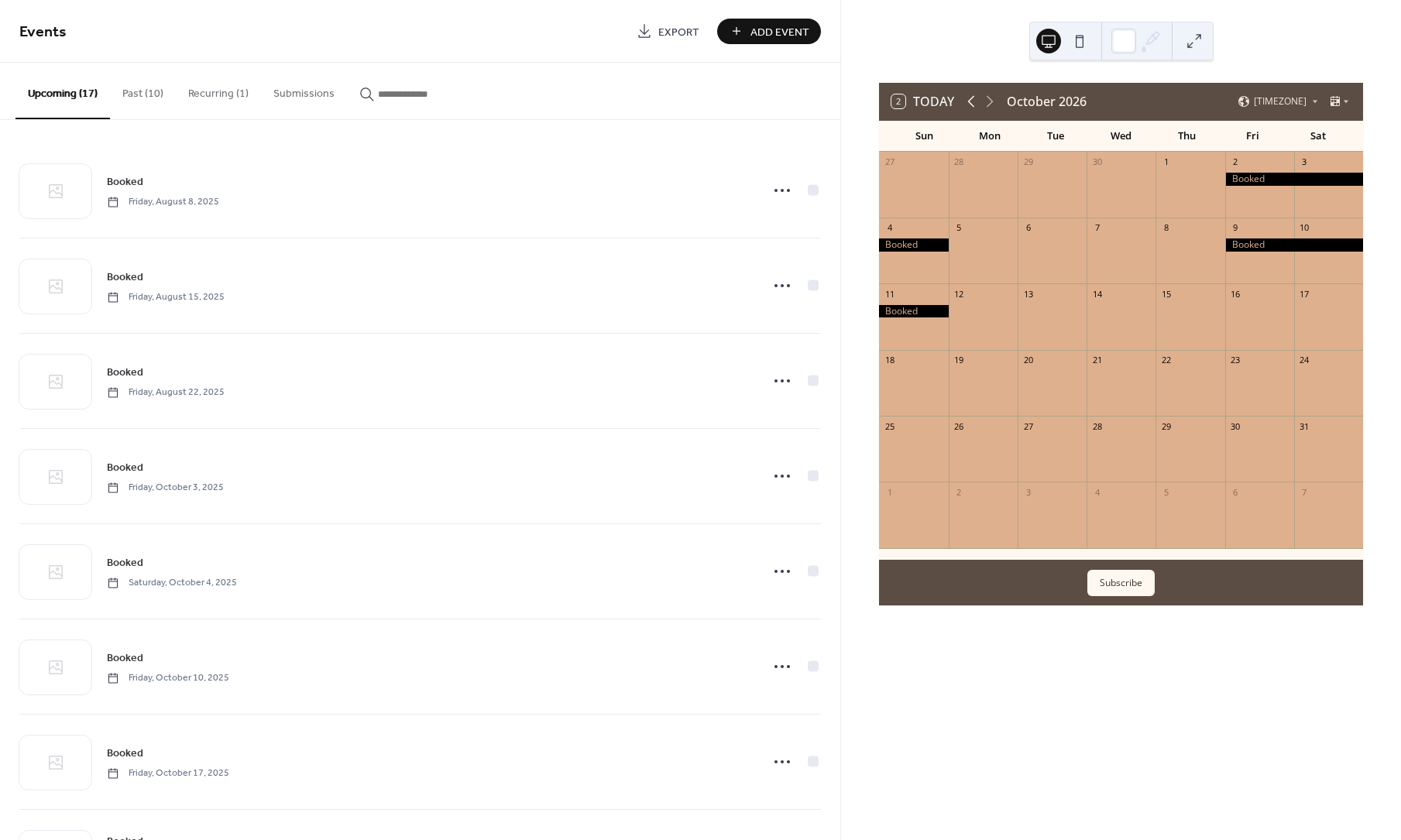 click 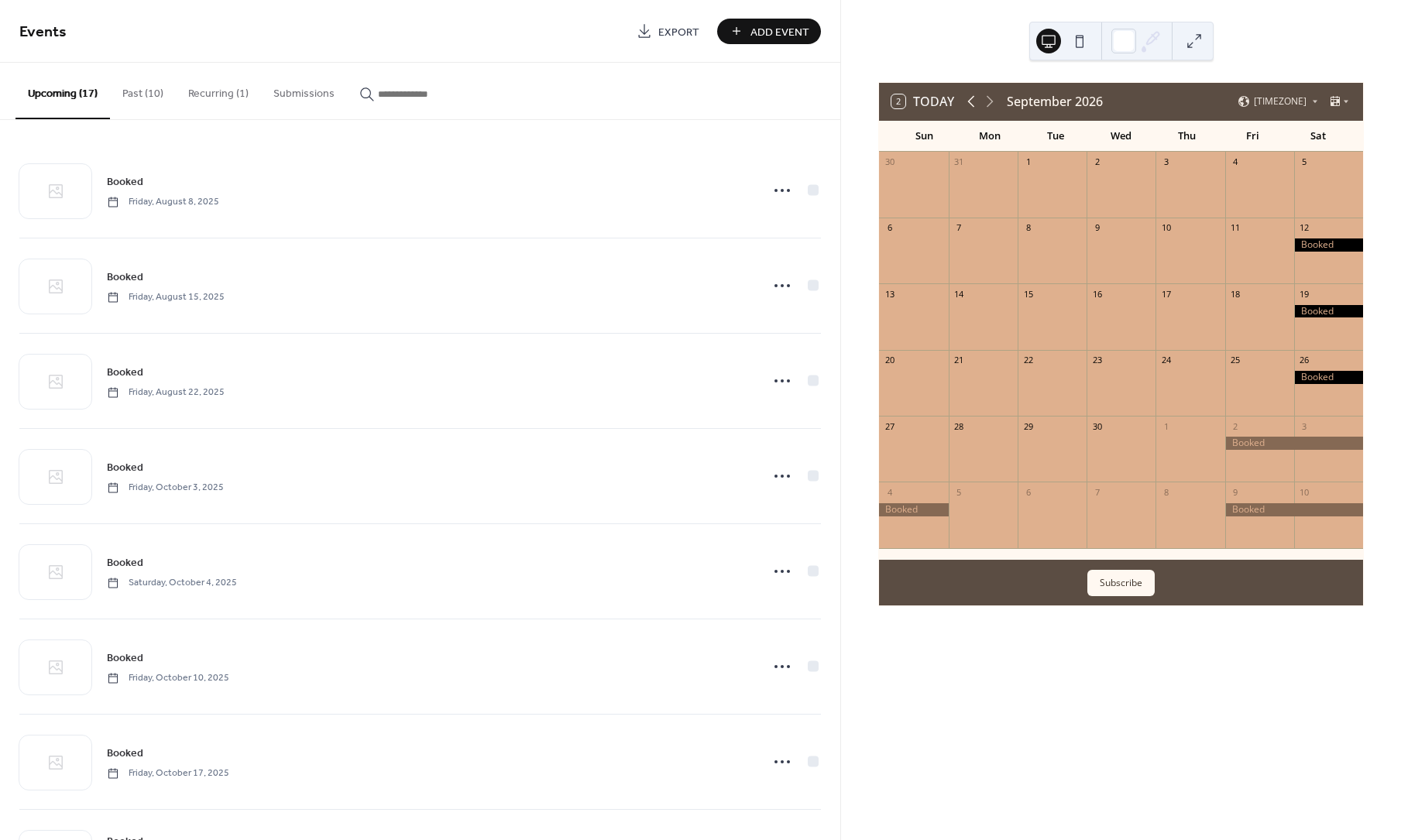 click 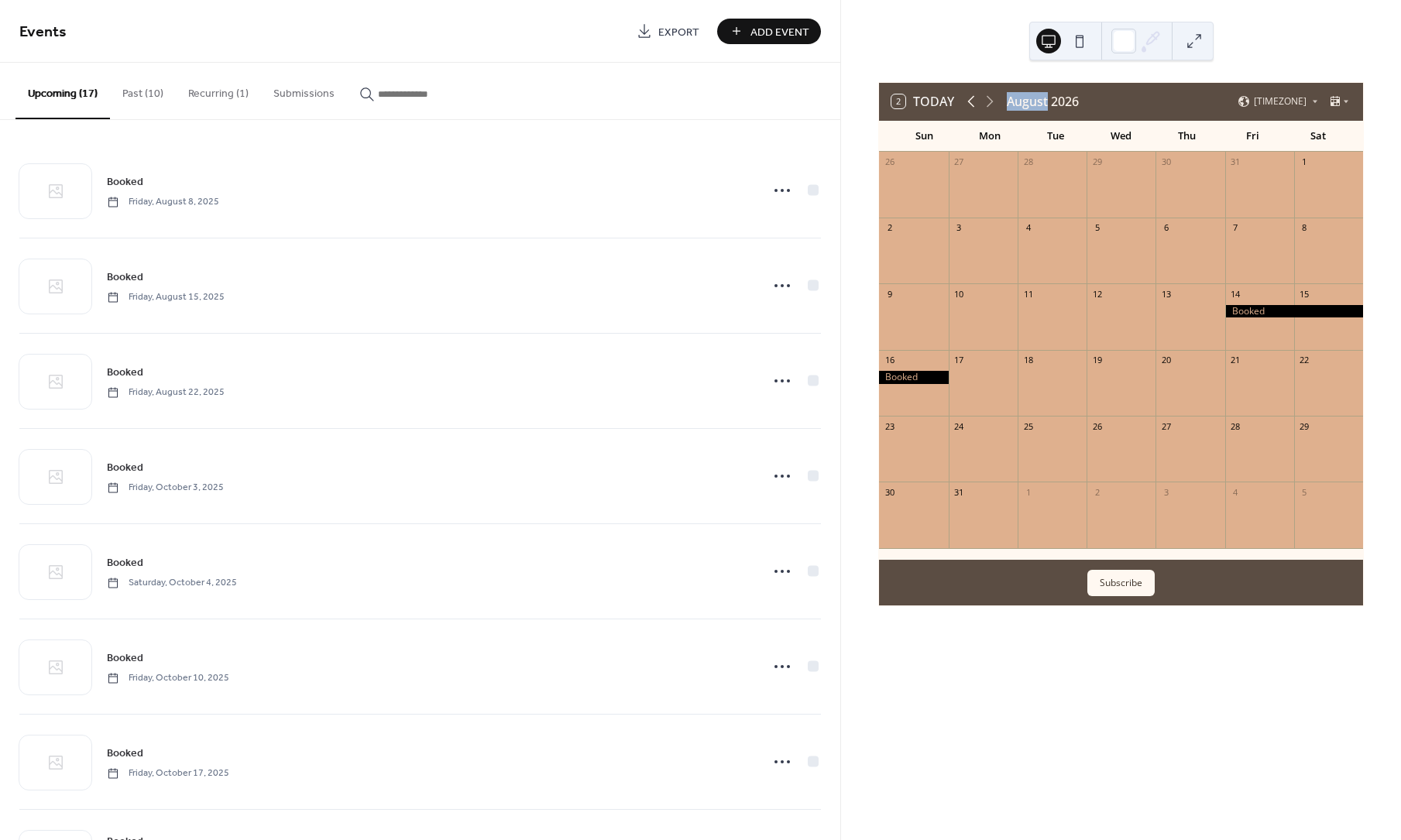click 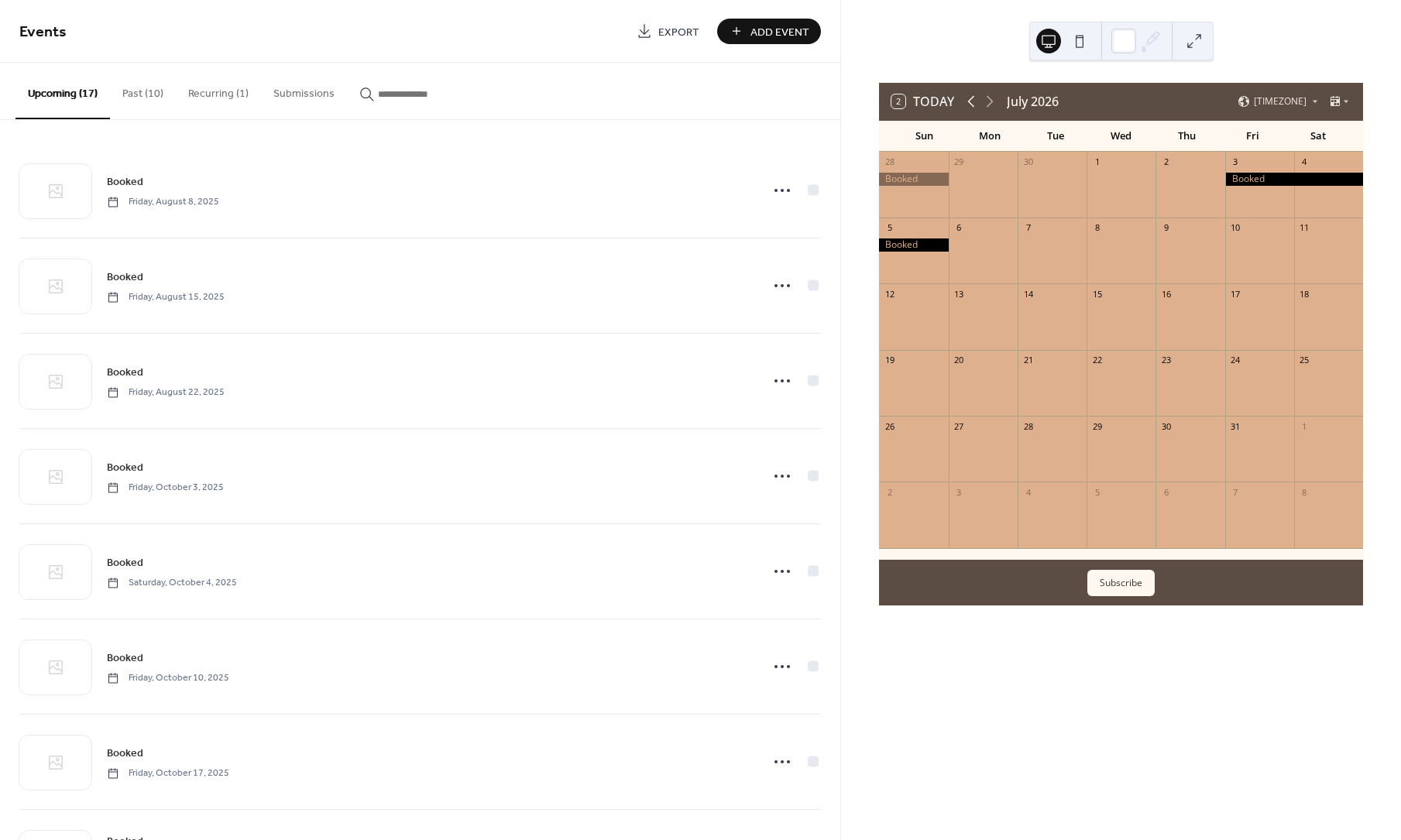 click 